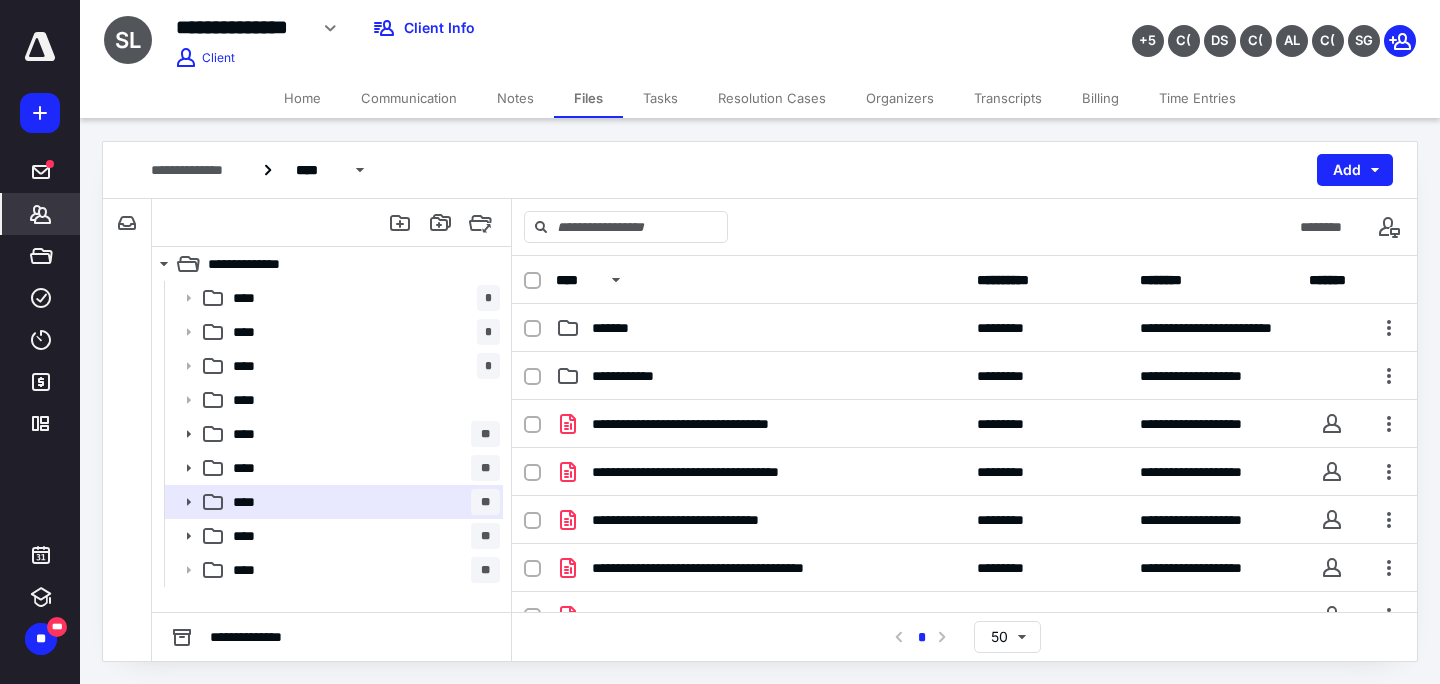 scroll, scrollTop: 0, scrollLeft: 0, axis: both 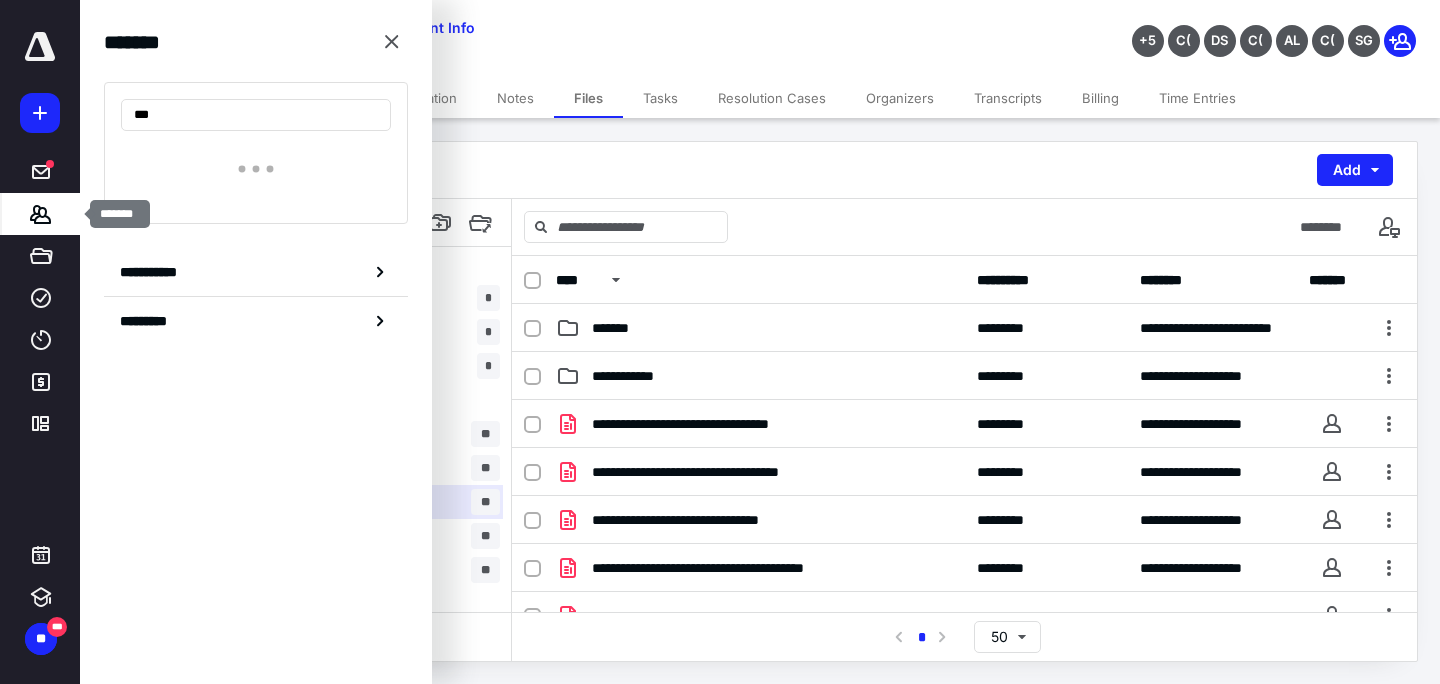 type on "****" 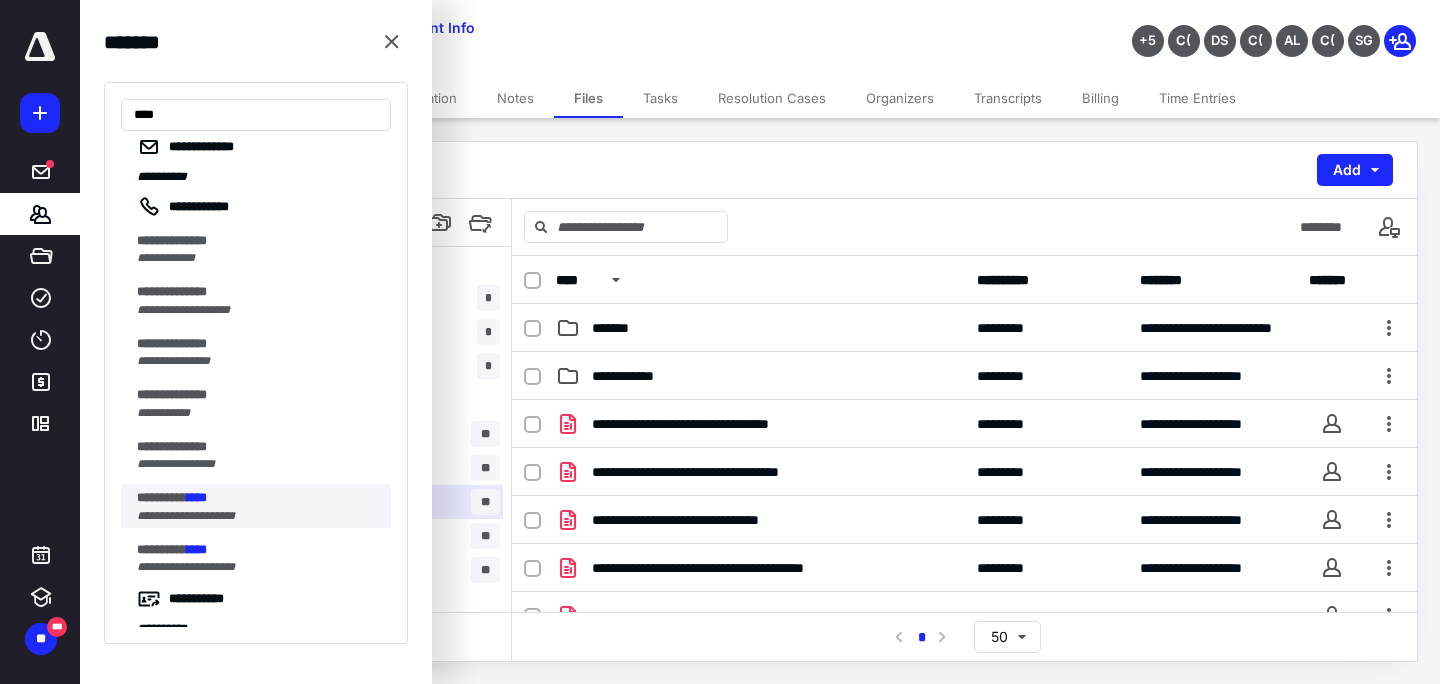 scroll, scrollTop: 137, scrollLeft: 0, axis: vertical 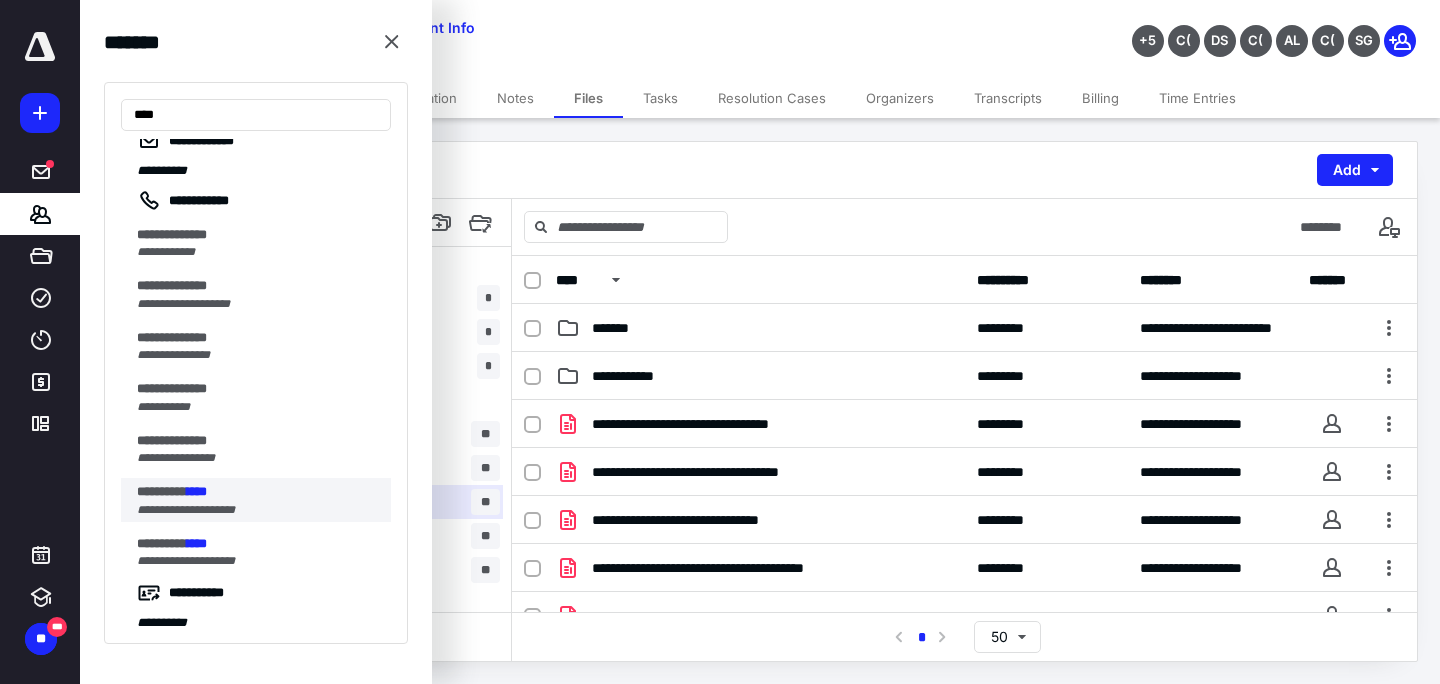 click on "**********" at bounding box center [186, 510] 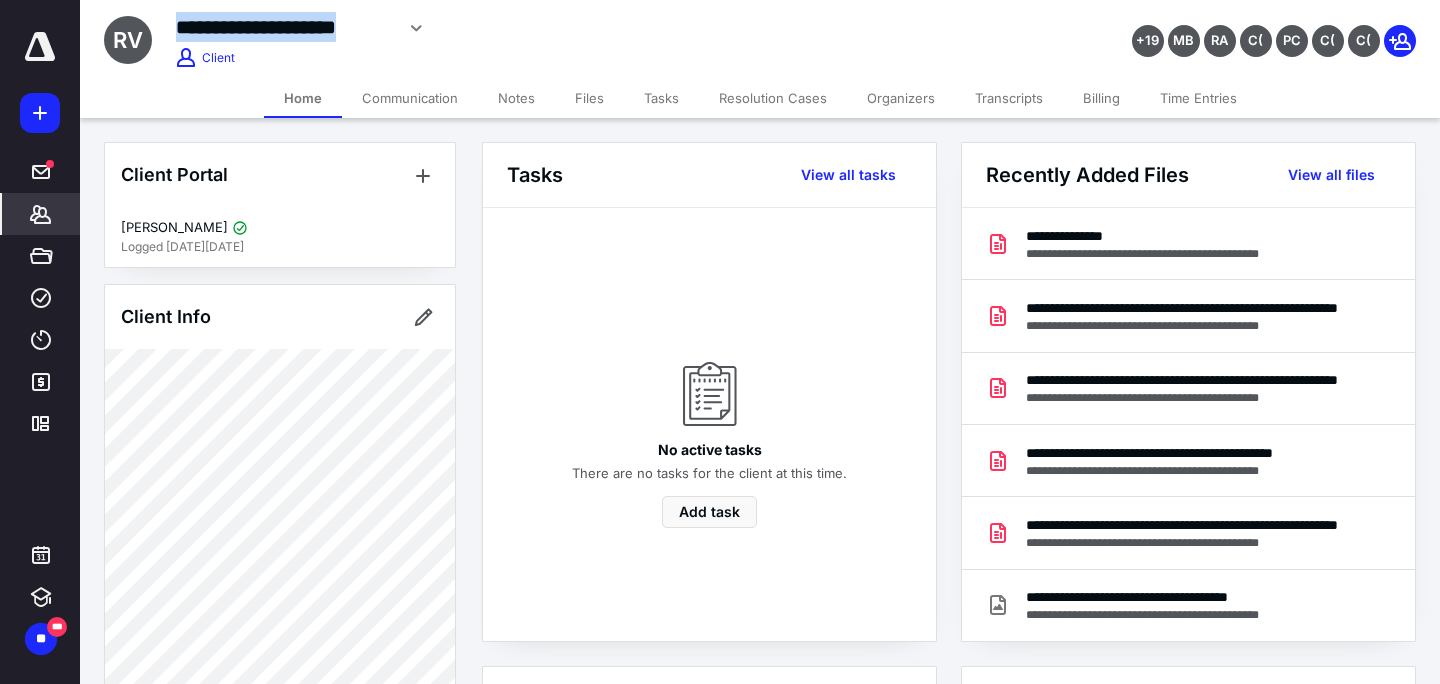 drag, startPoint x: 181, startPoint y: 25, endPoint x: 390, endPoint y: 32, distance: 209.11719 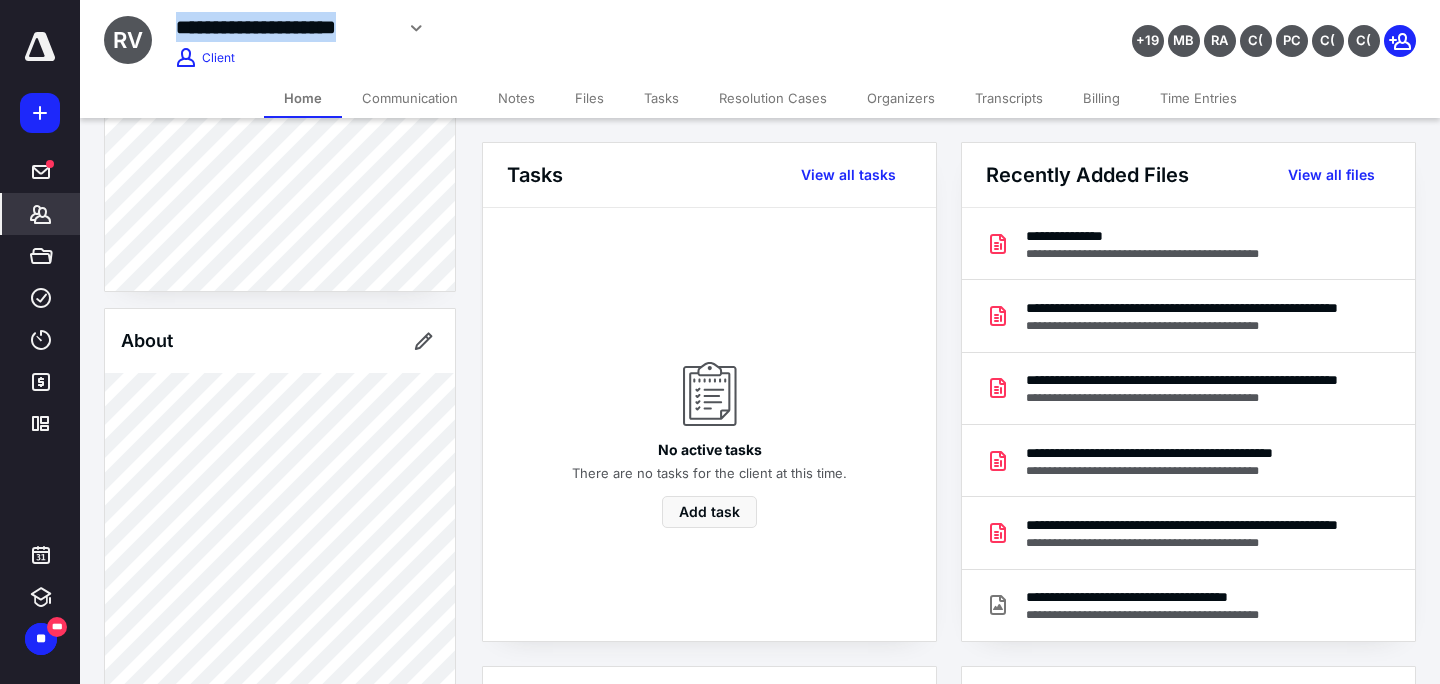 scroll, scrollTop: 122, scrollLeft: 0, axis: vertical 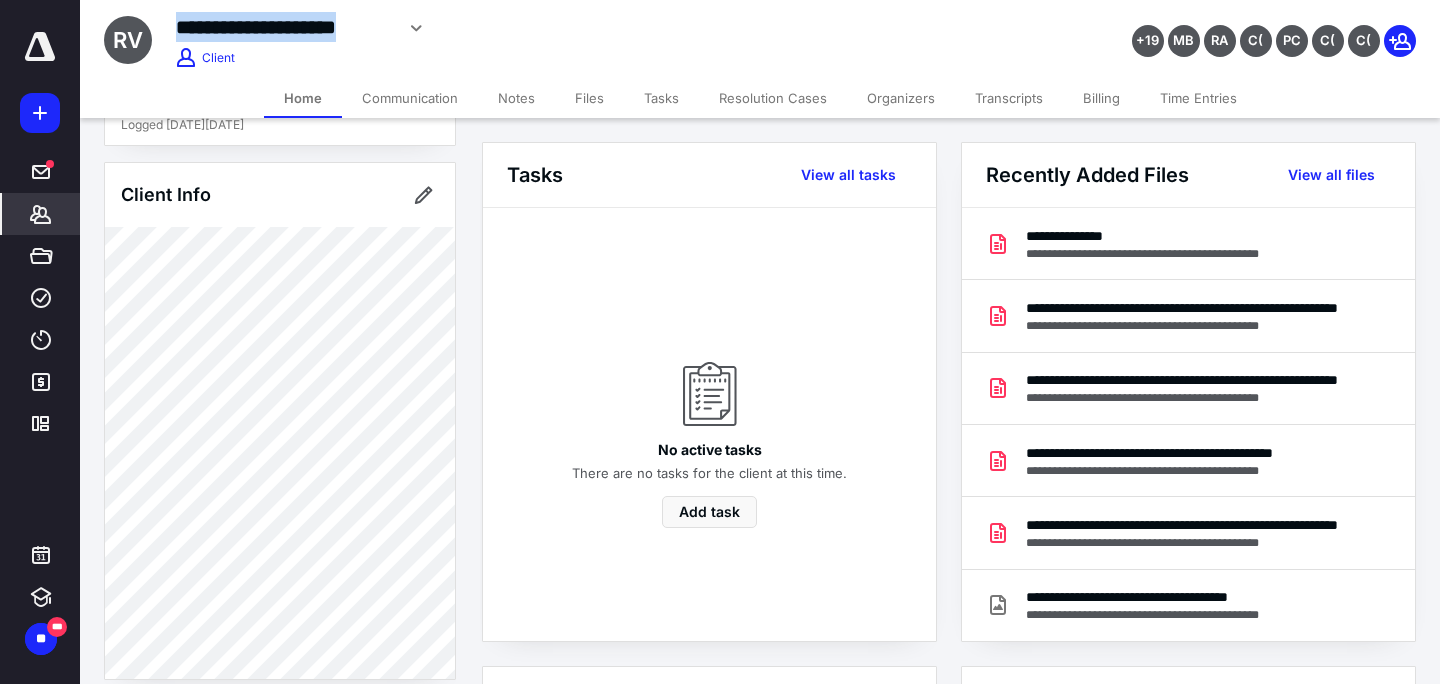 copy on "**********" 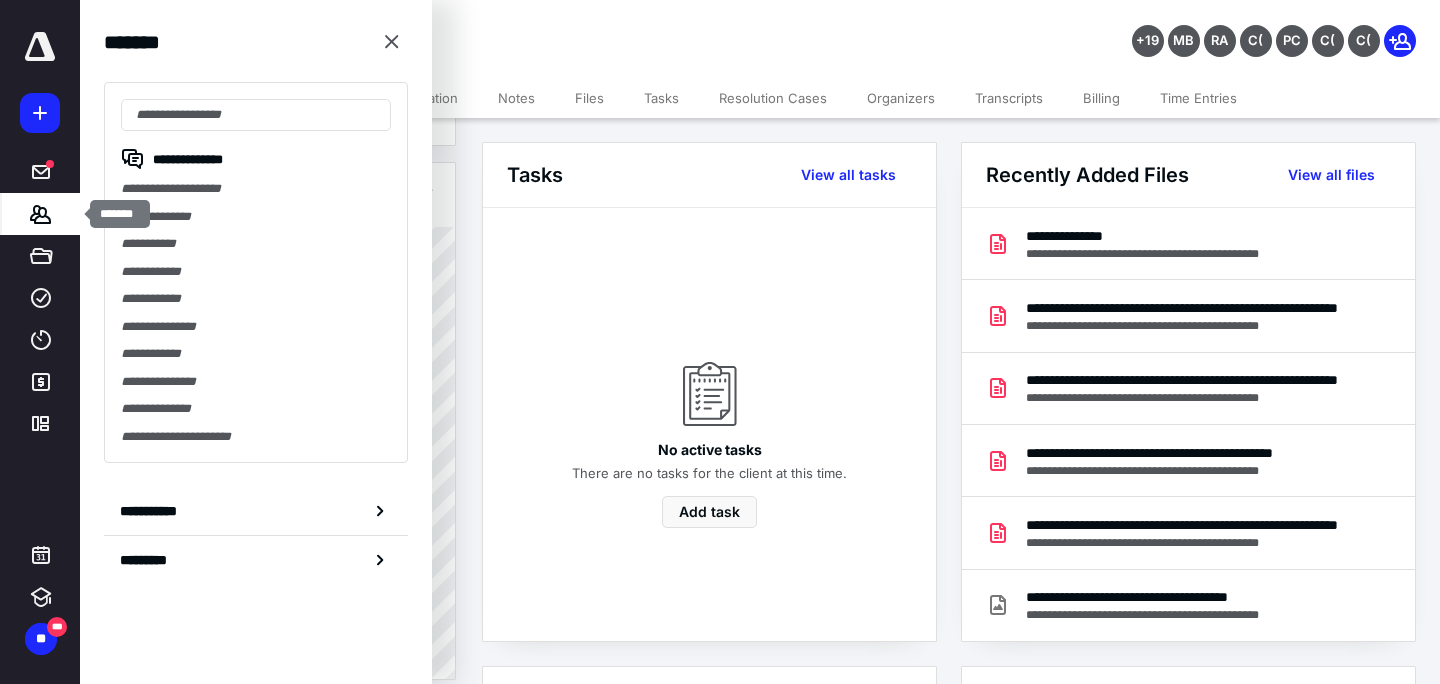 type on "**********" 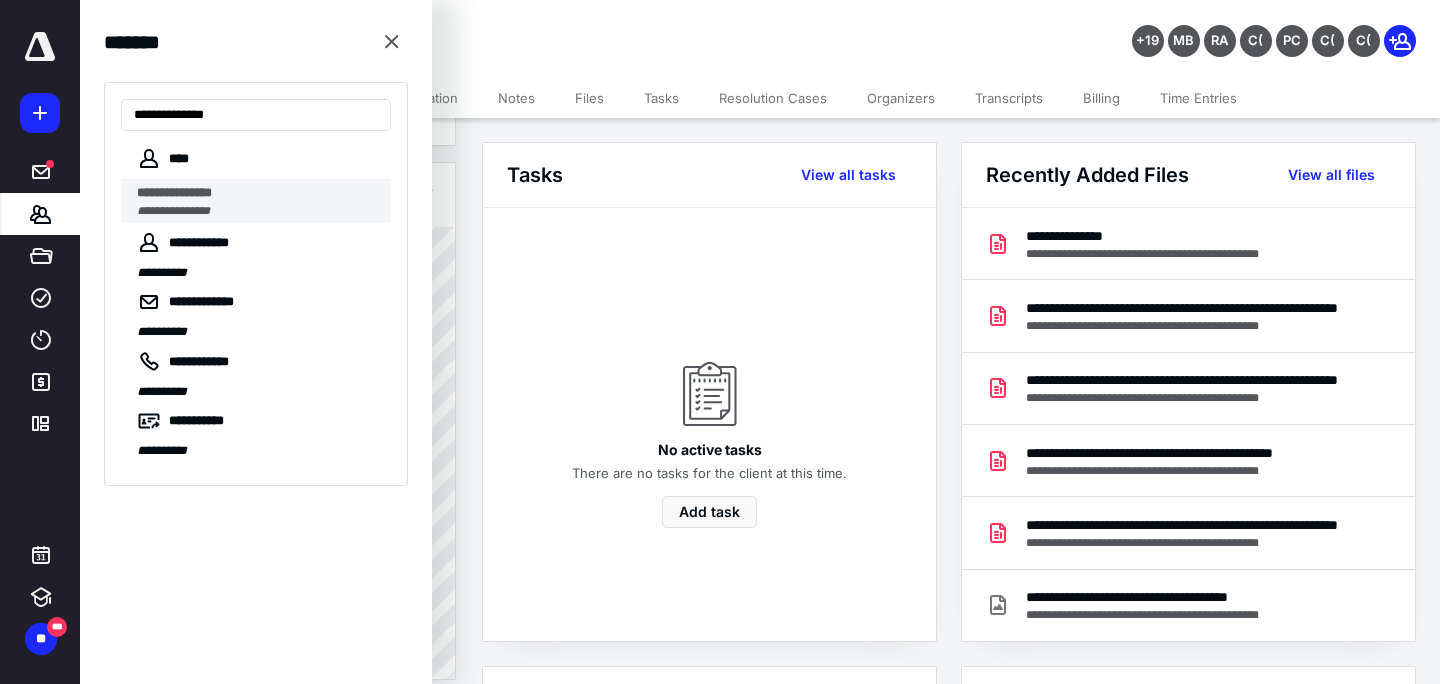 click on "**********" at bounding box center [258, 211] 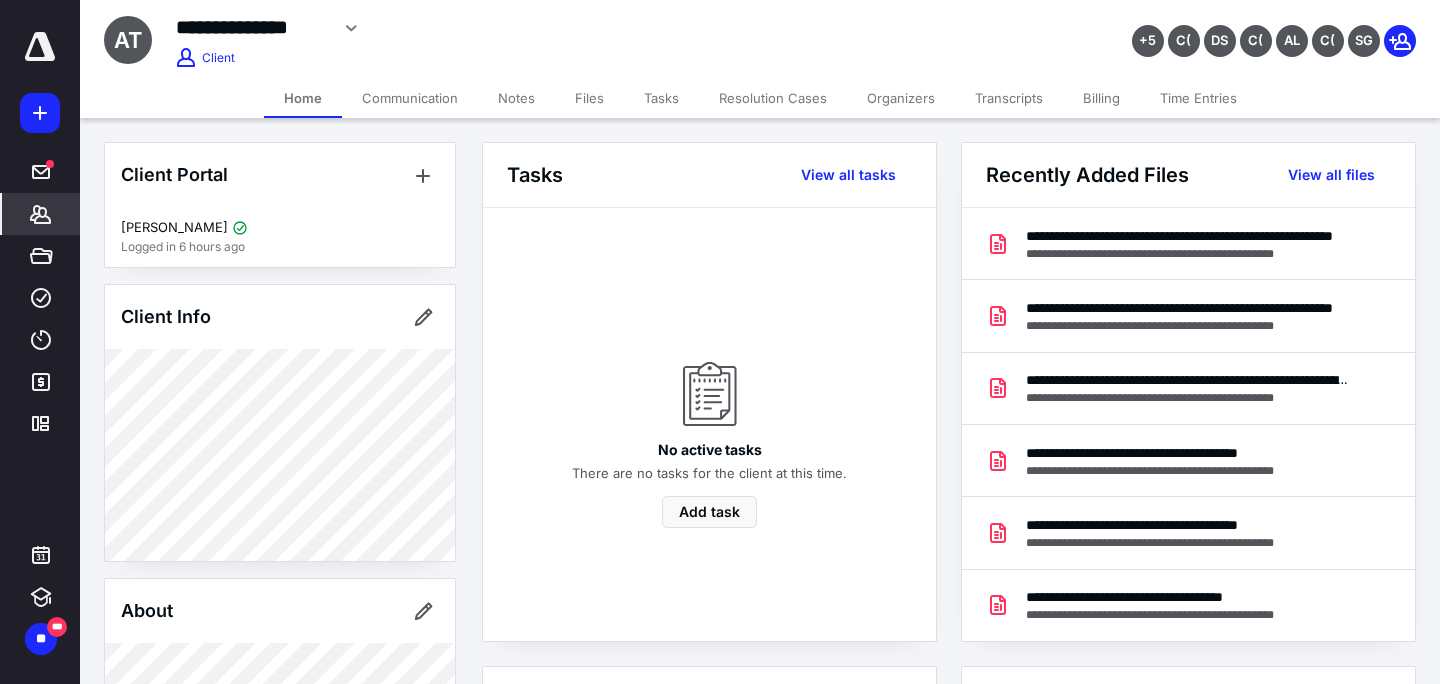click 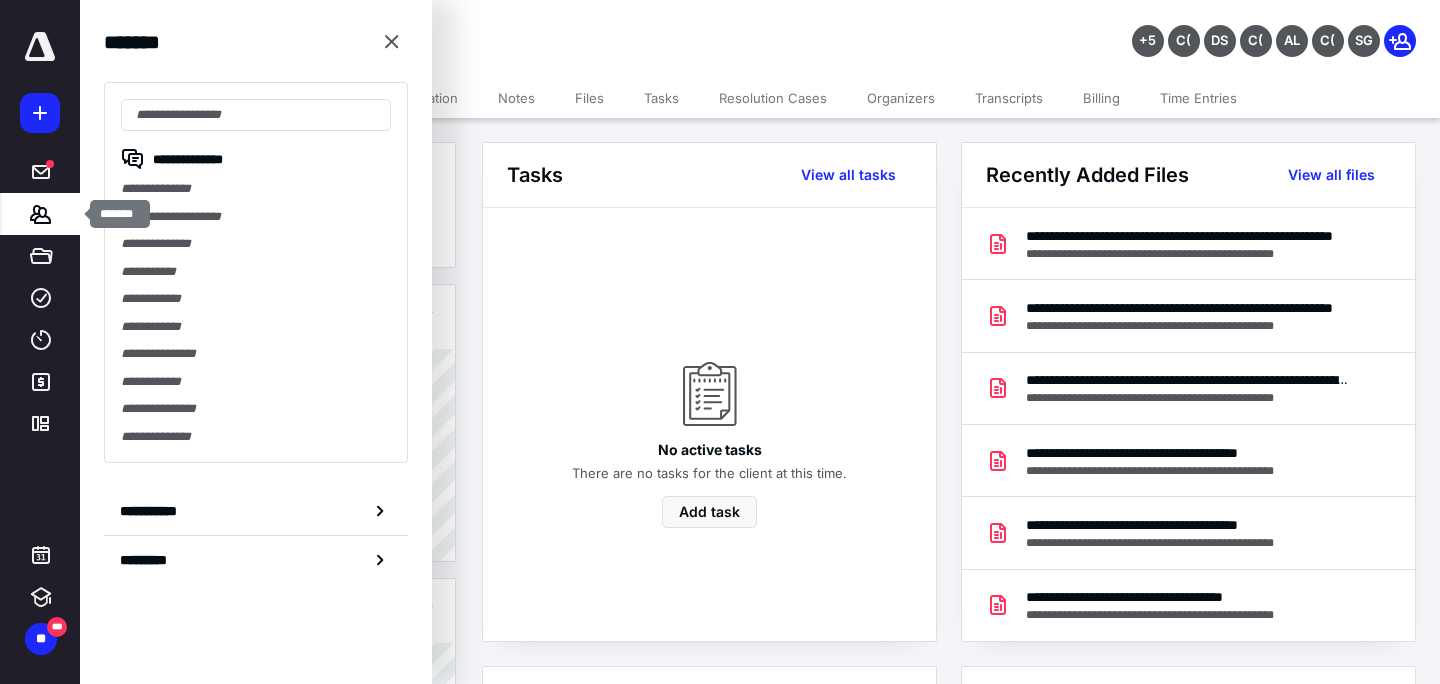 type on "**********" 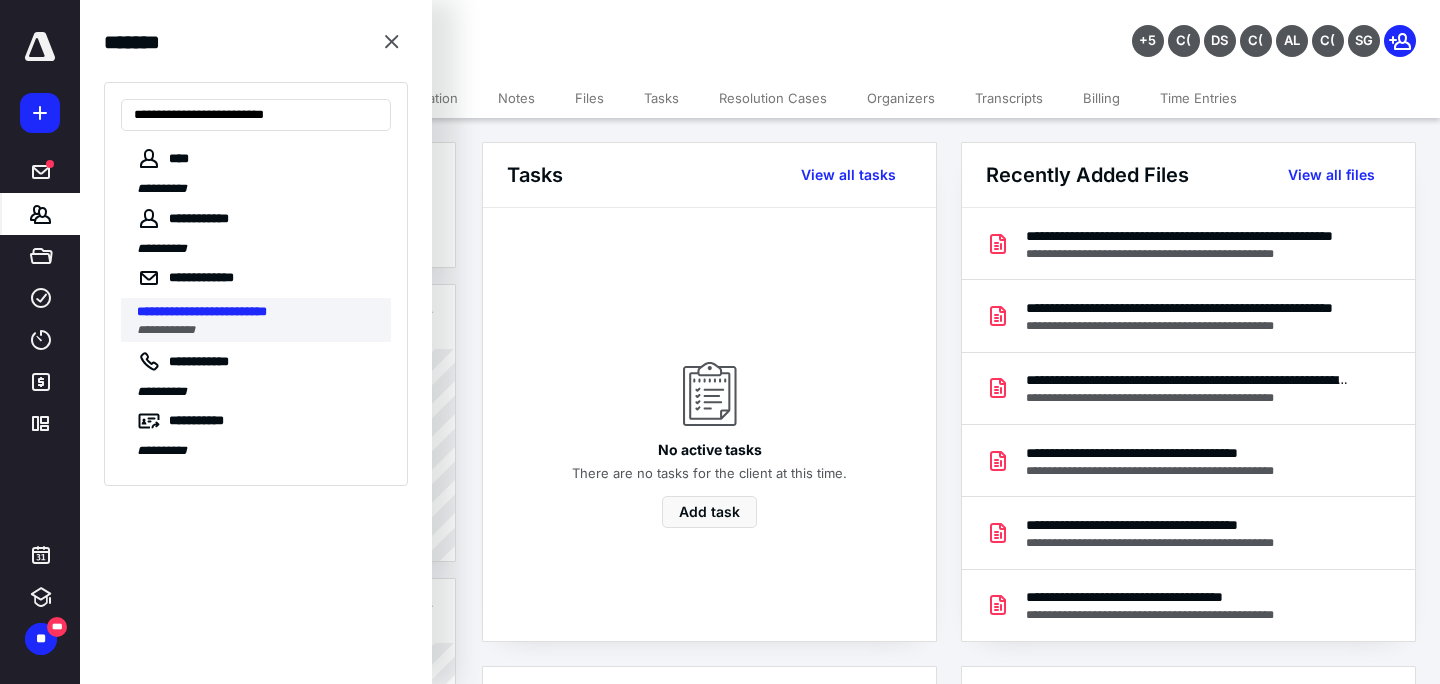 click on "**********" at bounding box center (202, 311) 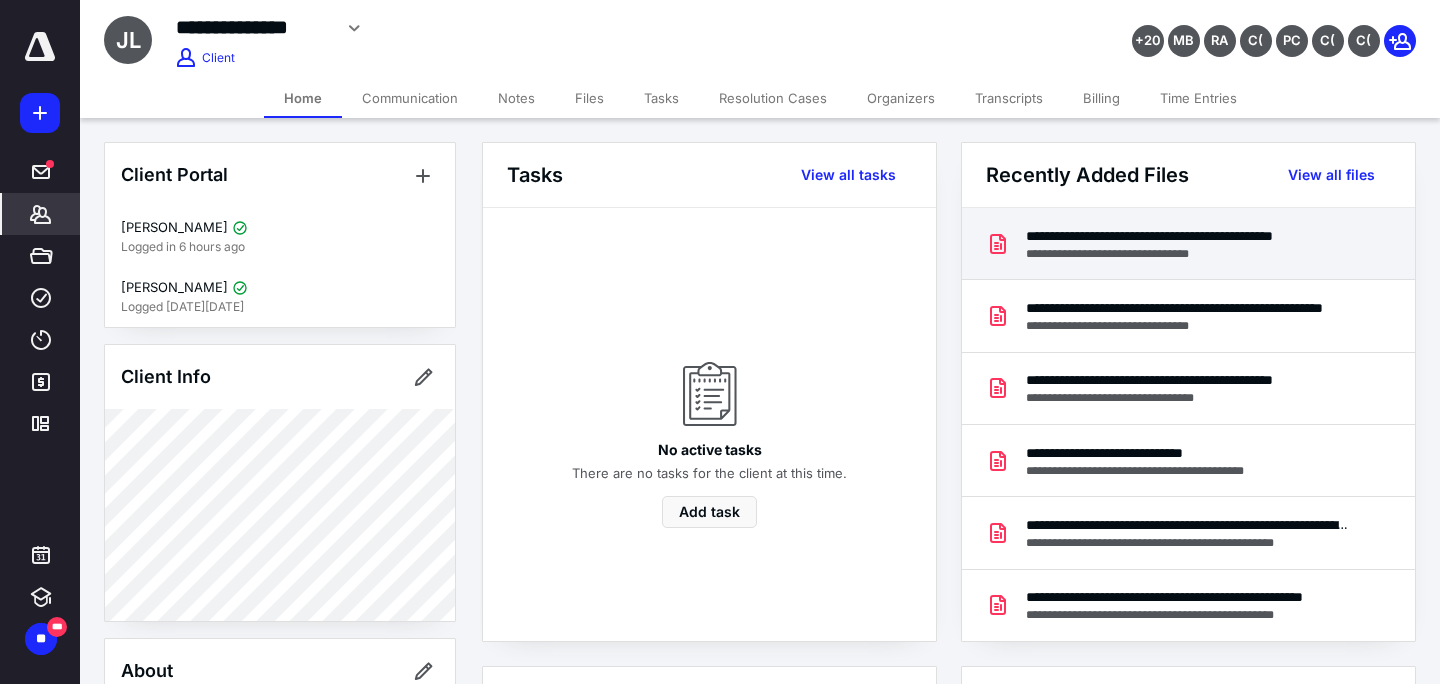 click on "**********" at bounding box center (1188, 254) 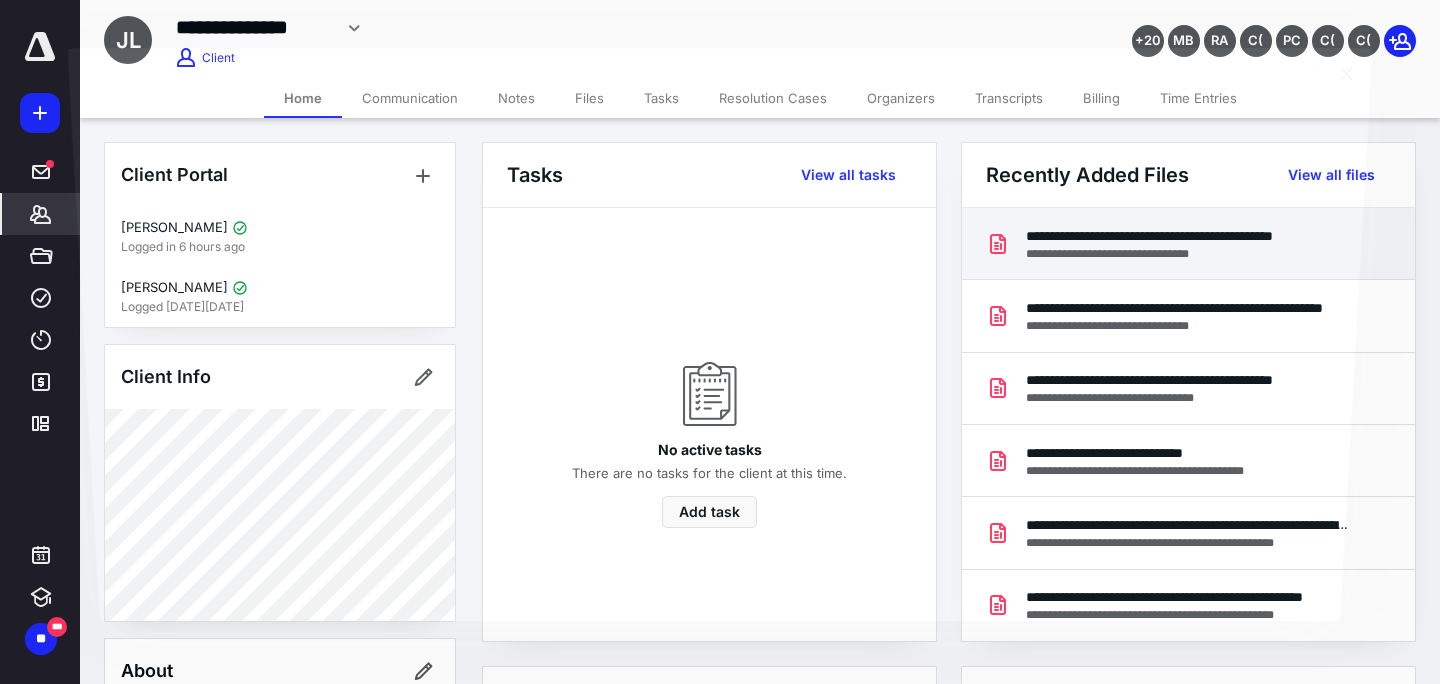 click at bounding box center (720, 358) 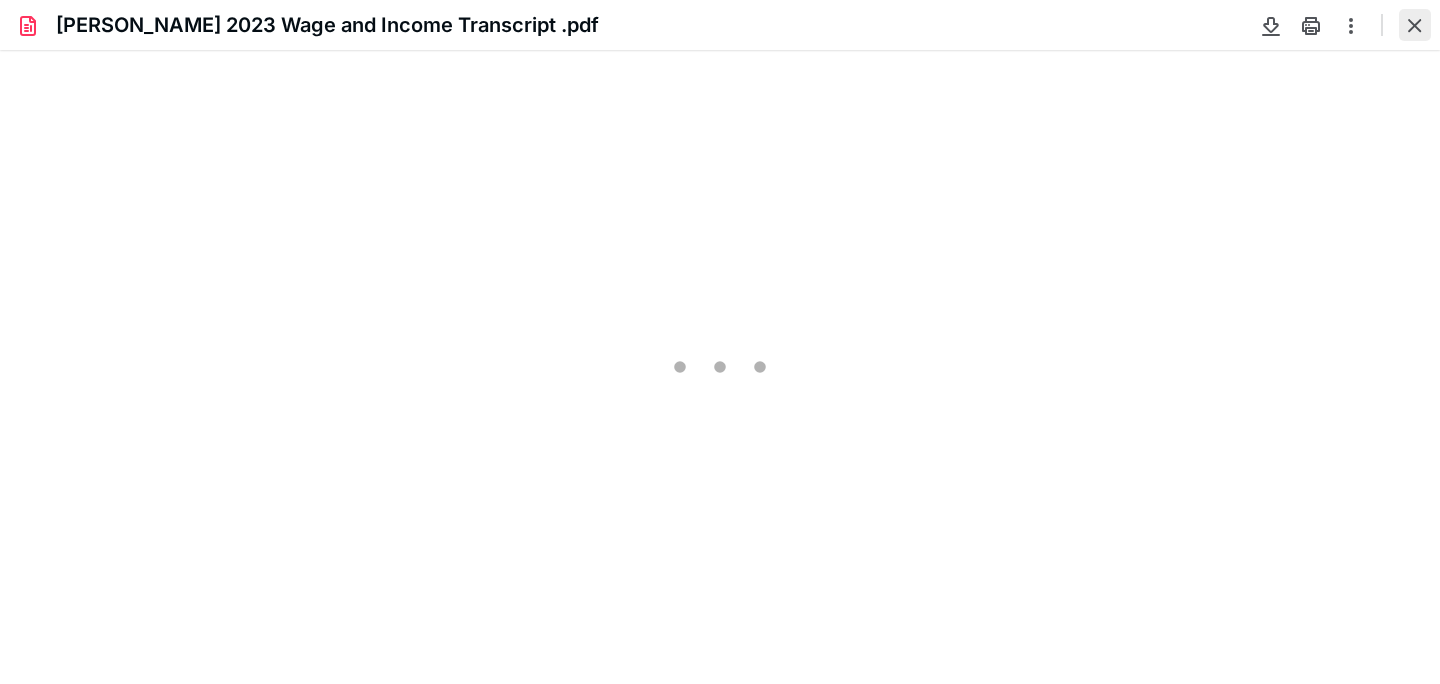 scroll, scrollTop: 0, scrollLeft: 0, axis: both 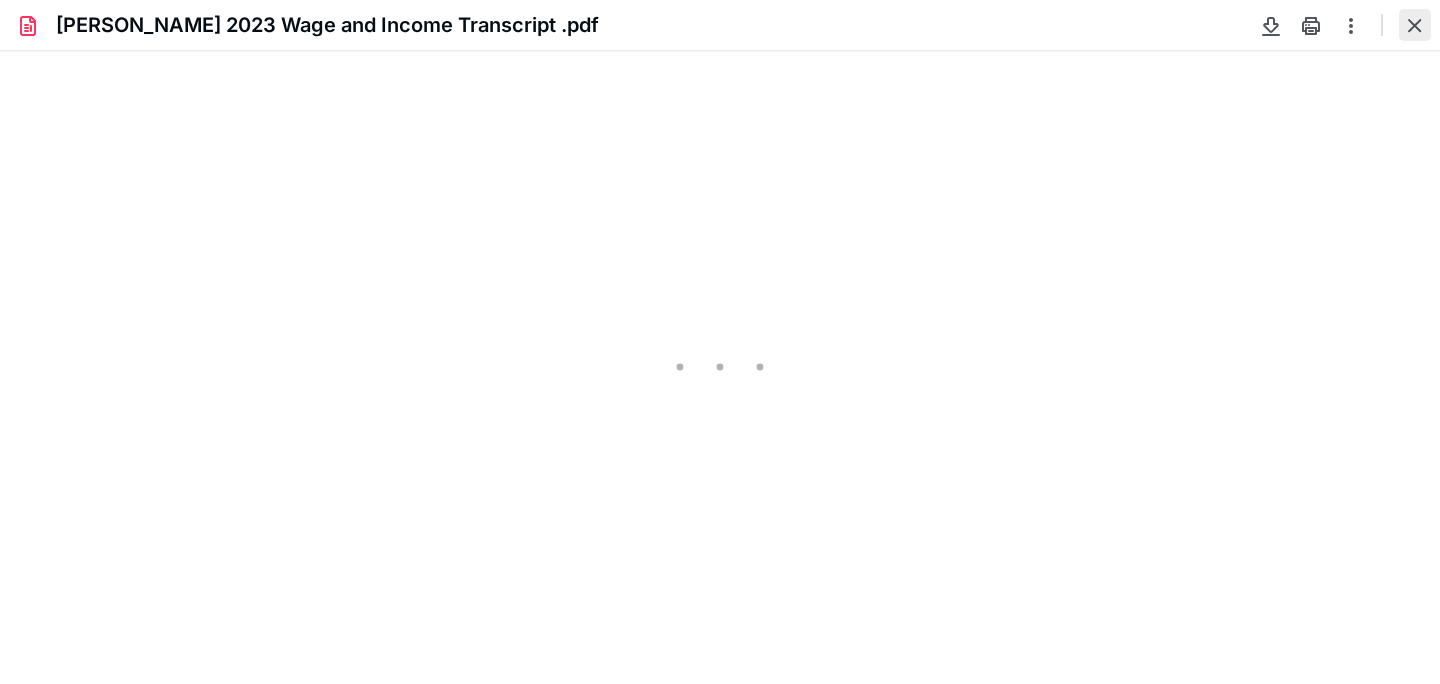click at bounding box center (1415, 25) 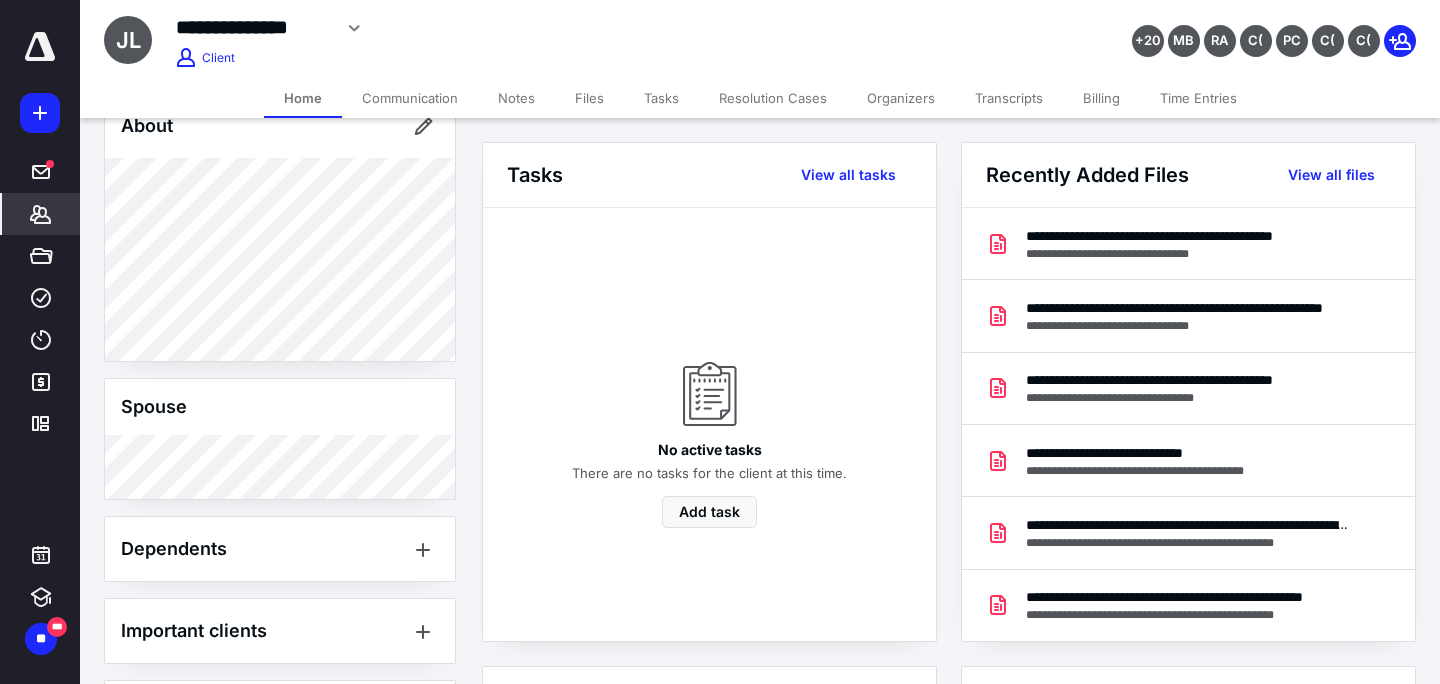 scroll, scrollTop: 631, scrollLeft: 0, axis: vertical 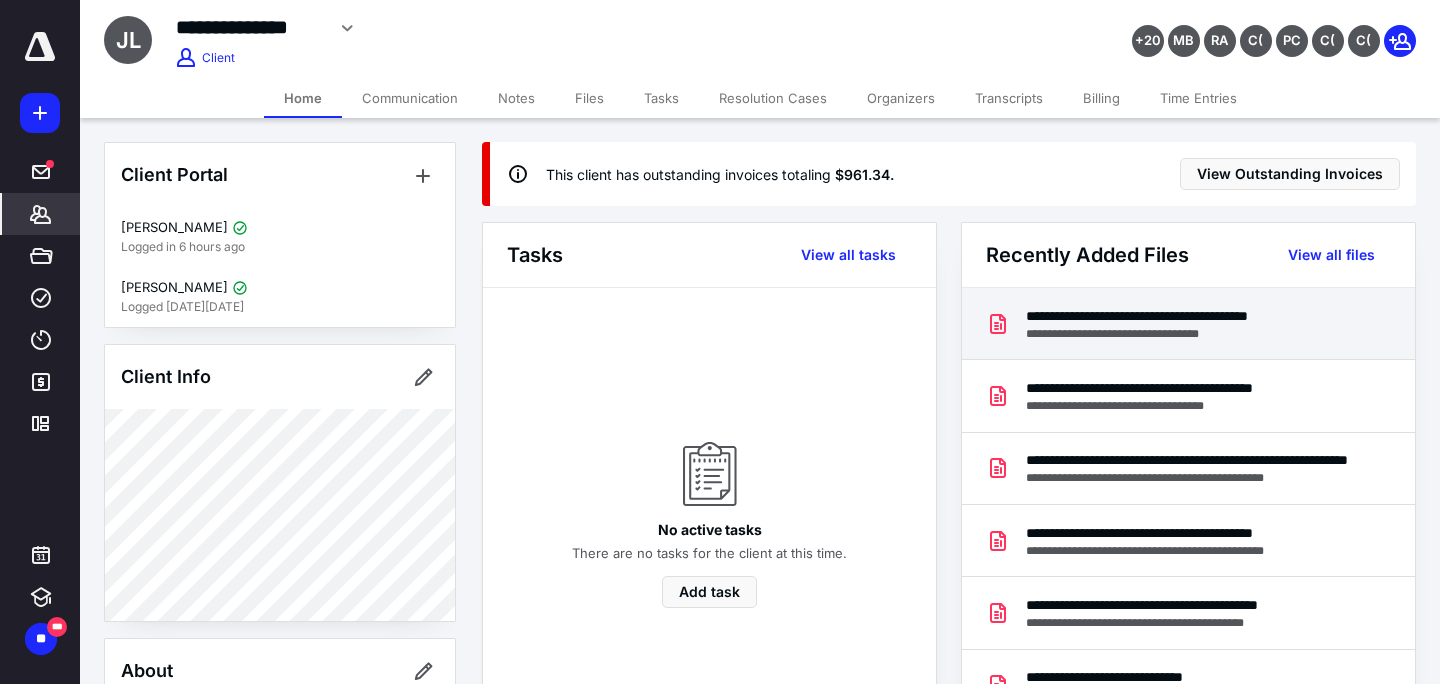 click on "**********" at bounding box center [1182, 334] 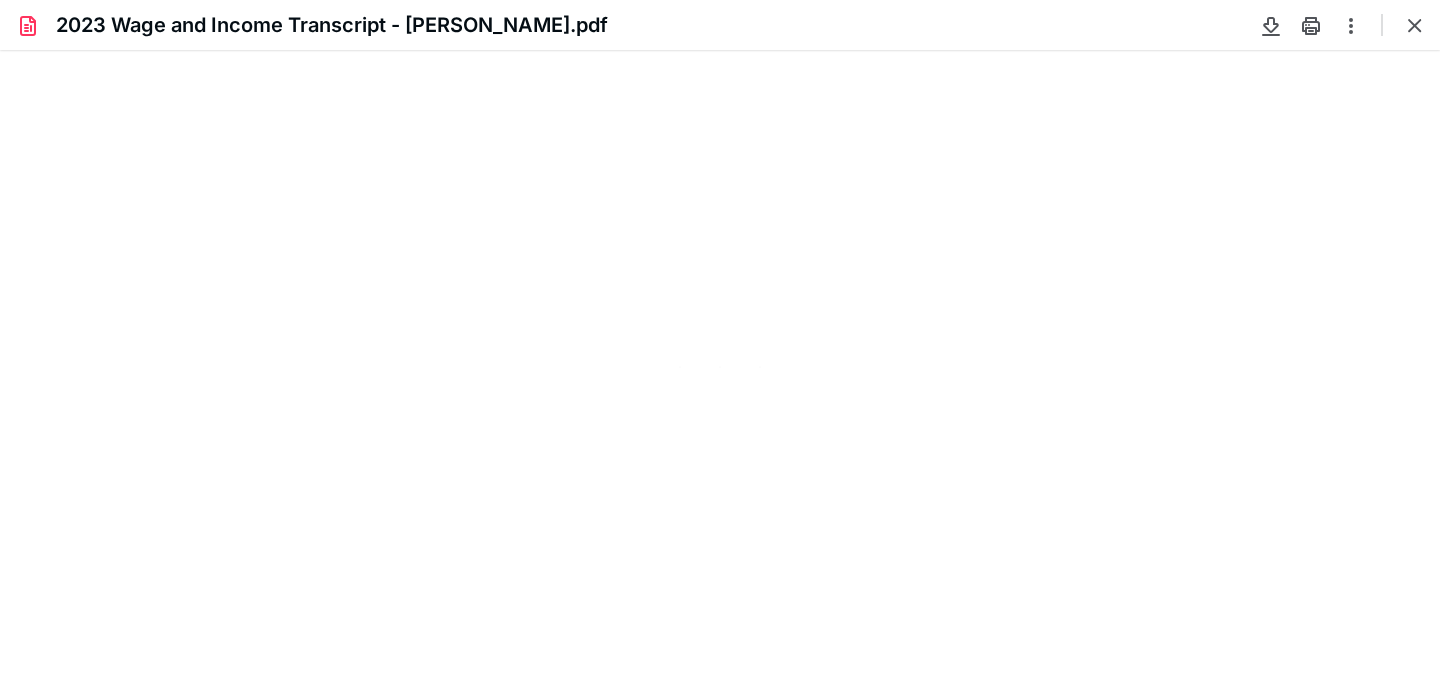 scroll, scrollTop: 0, scrollLeft: 0, axis: both 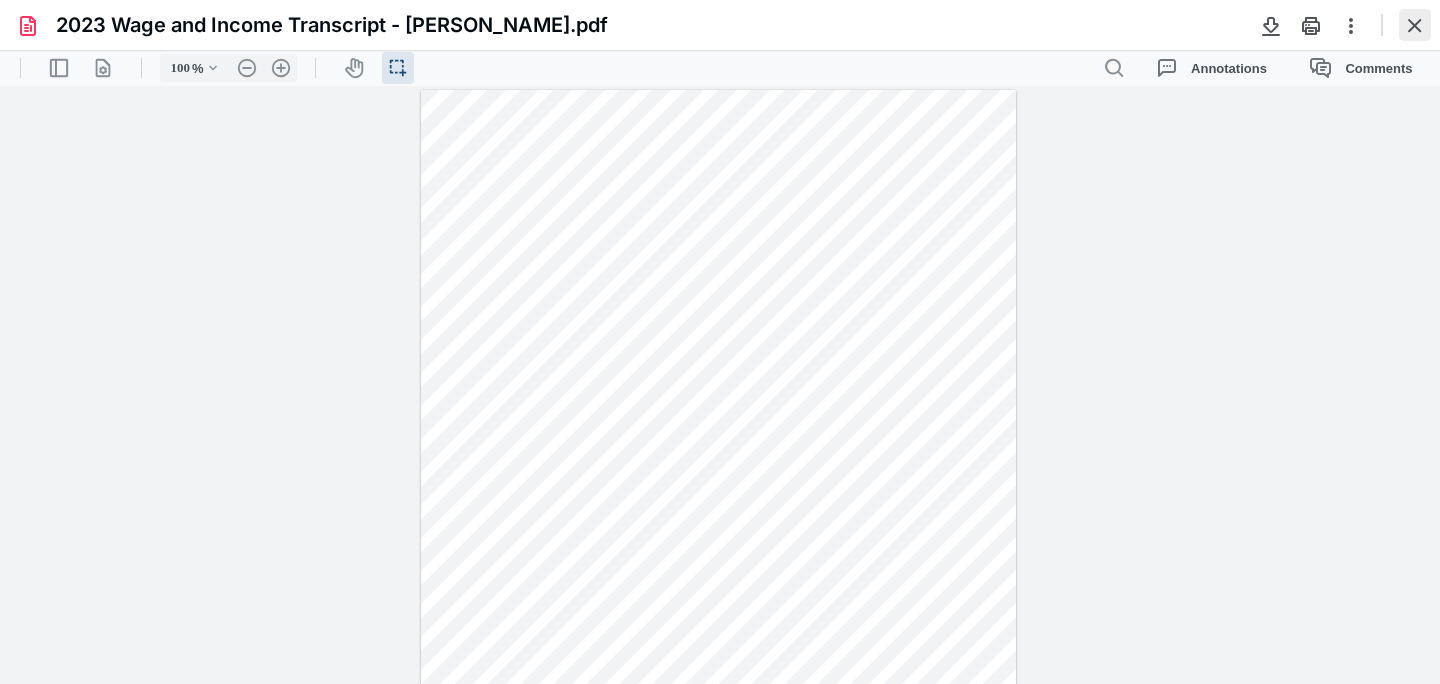 click at bounding box center (1415, 25) 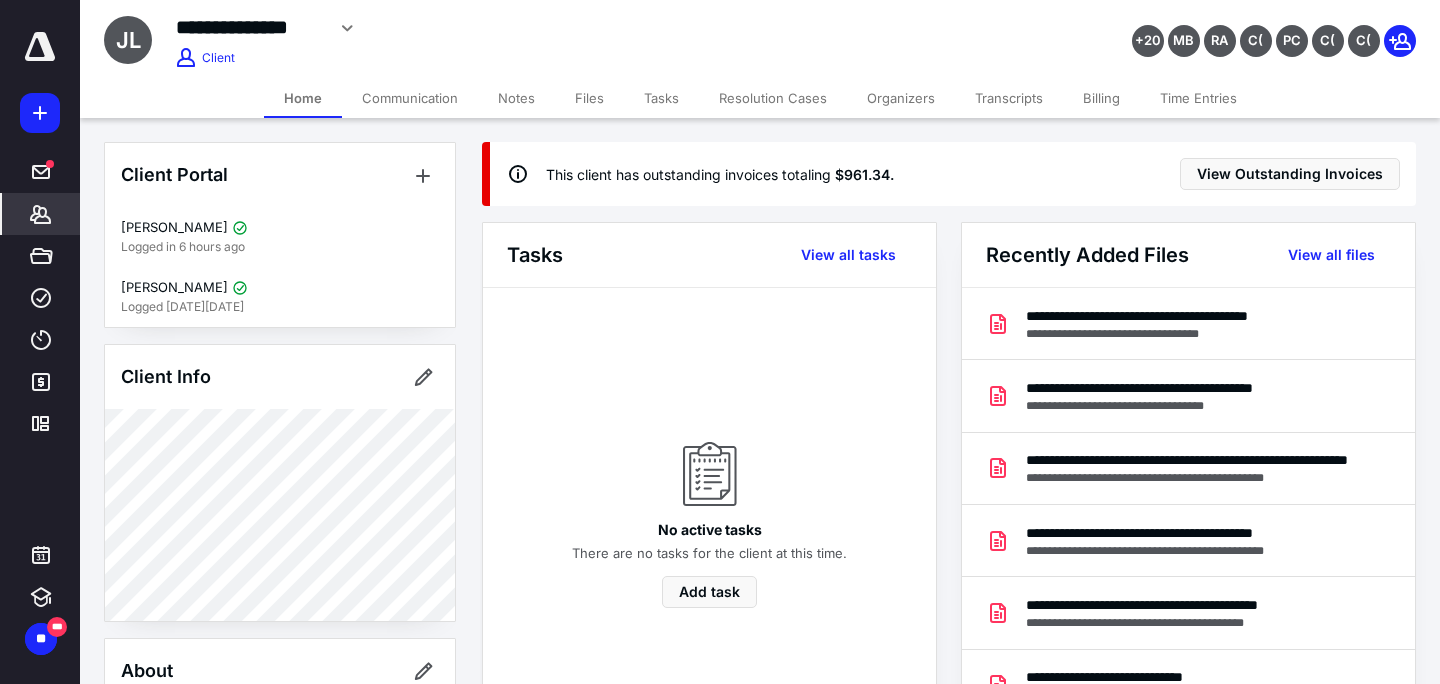 click 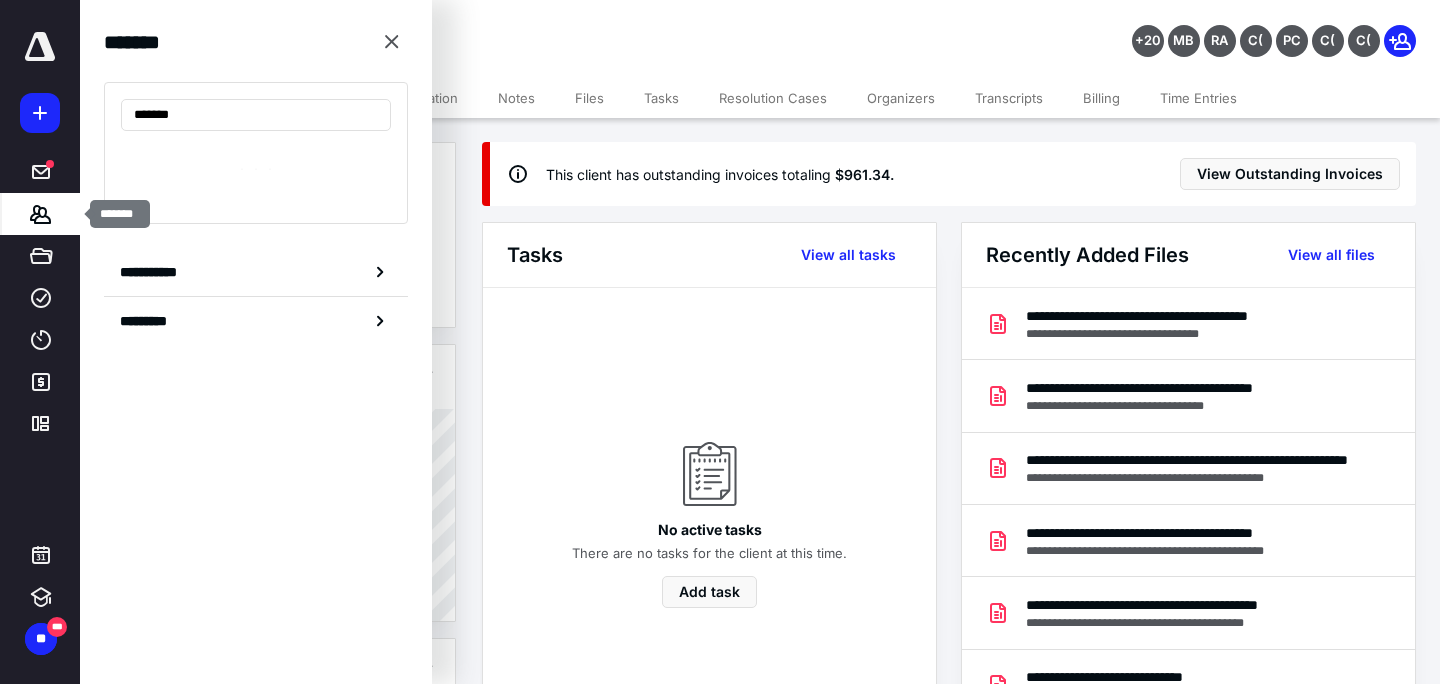 type on "*******" 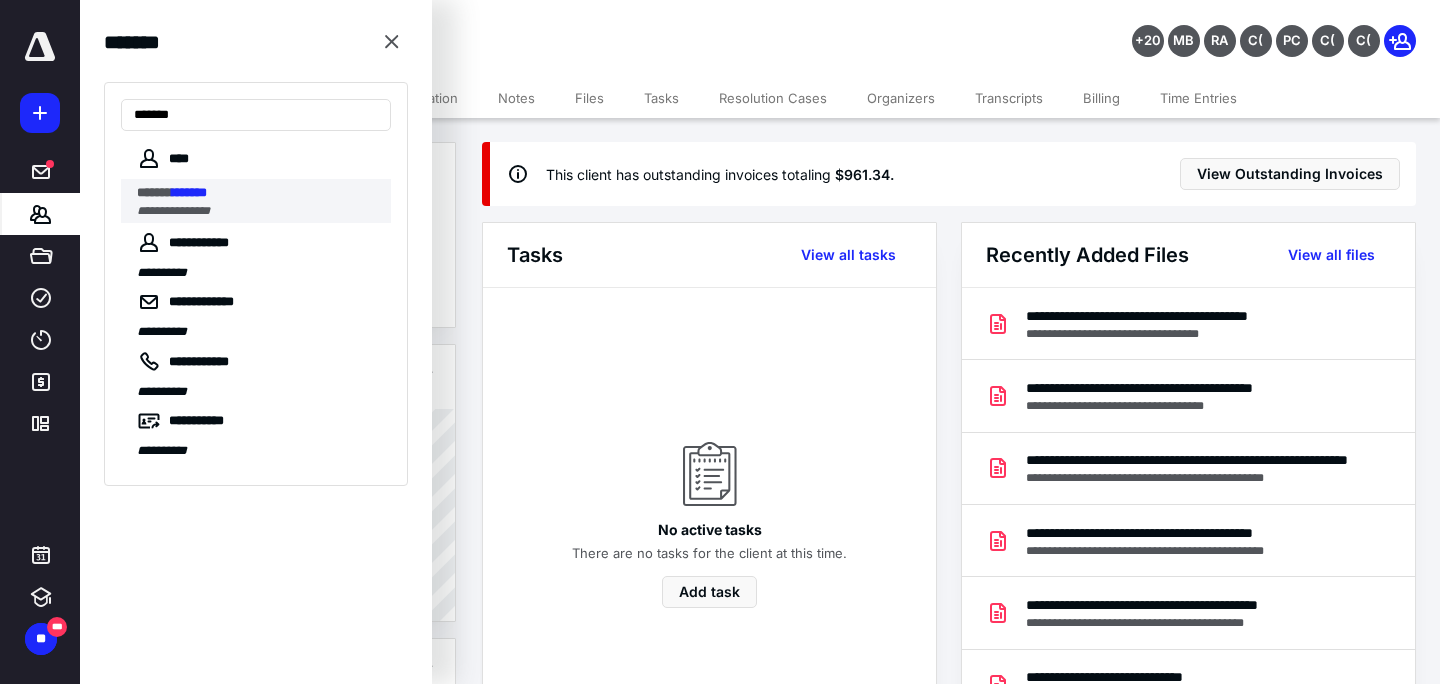 click on "**********" at bounding box center (173, 211) 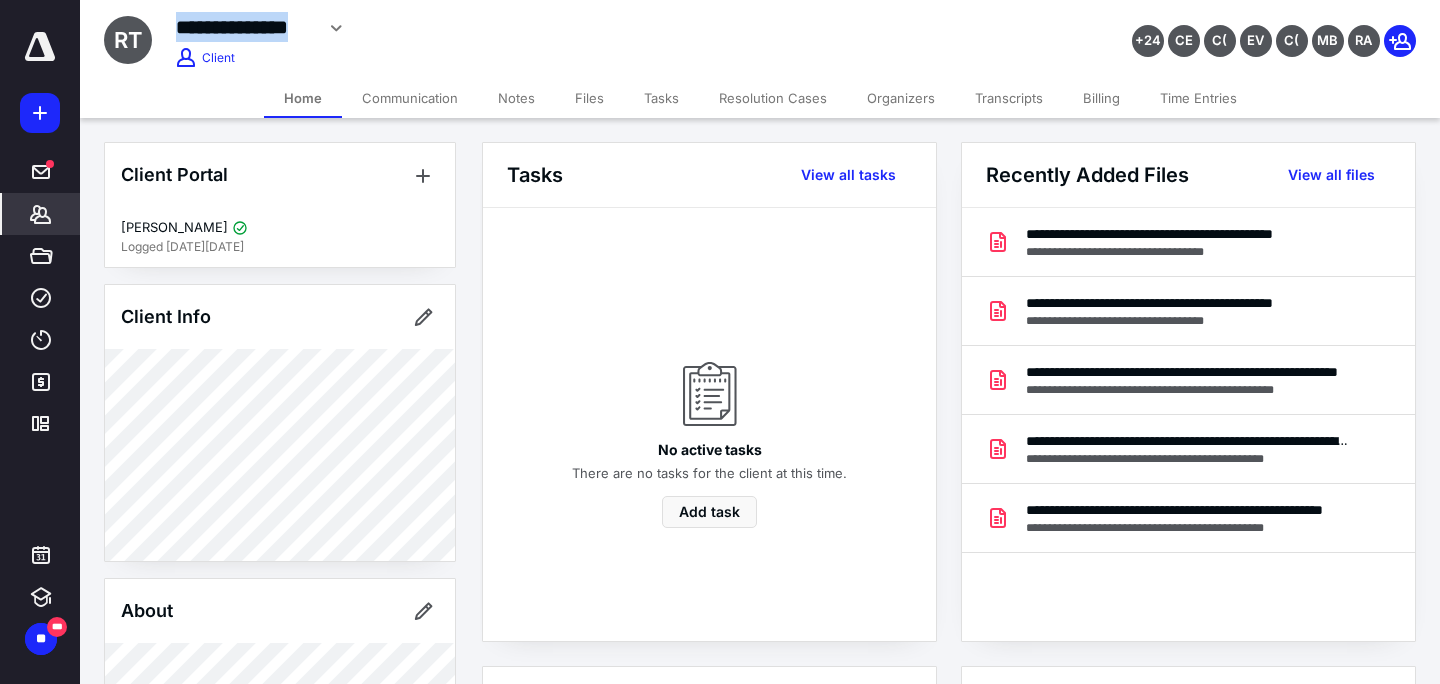 click on "**********" at bounding box center [574, 28] 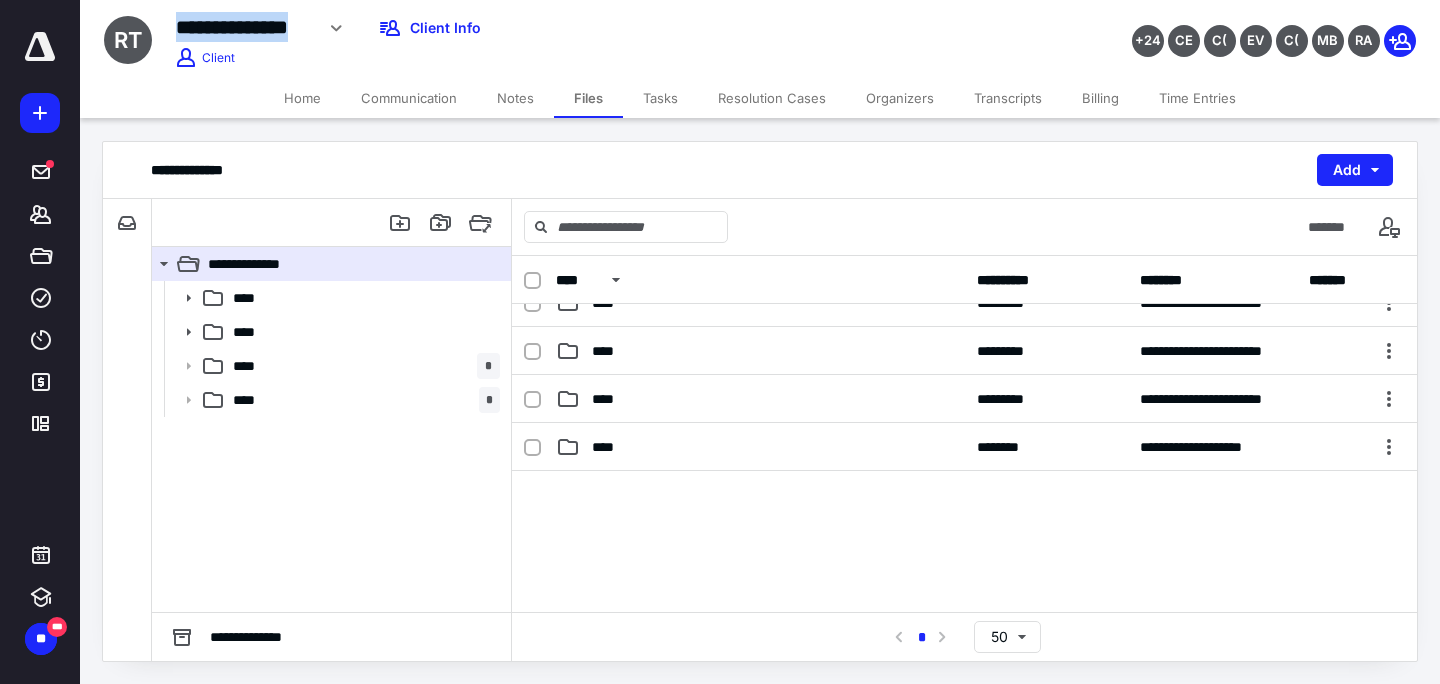 scroll, scrollTop: 0, scrollLeft: 0, axis: both 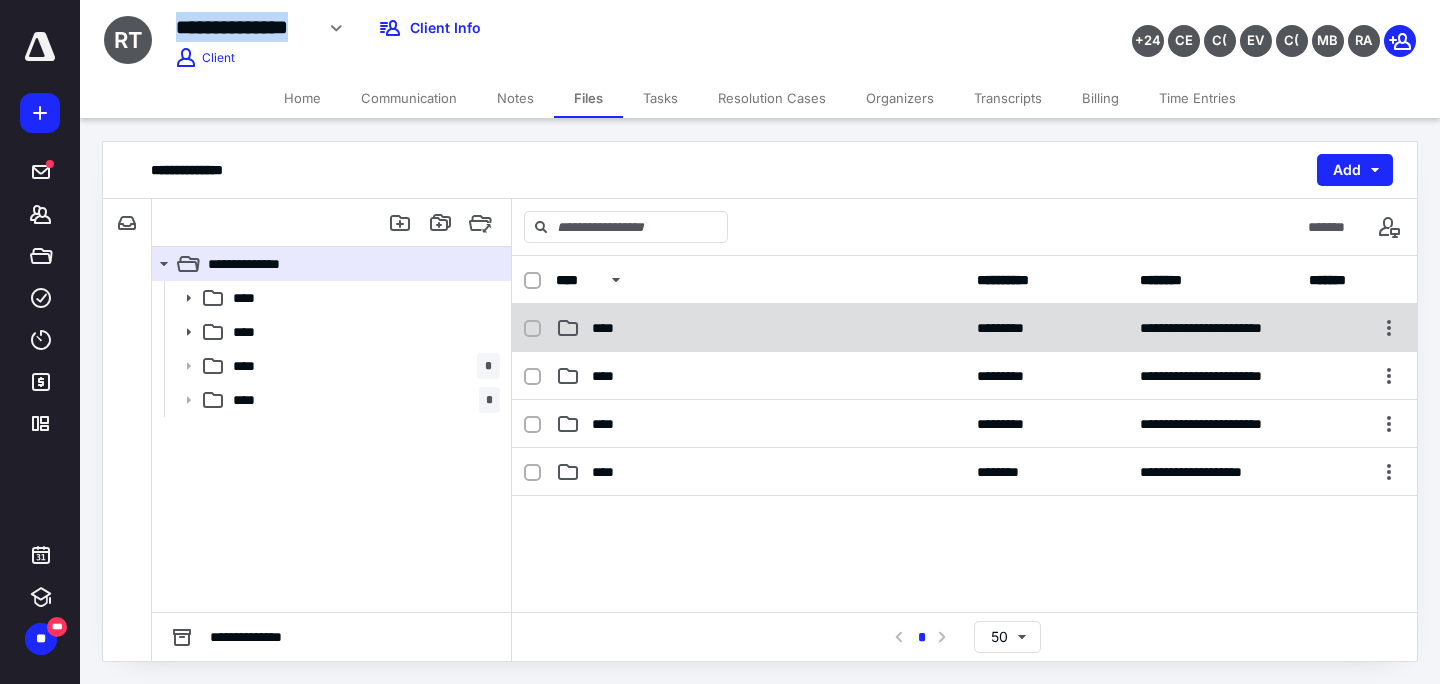 click on "****" at bounding box center (760, 328) 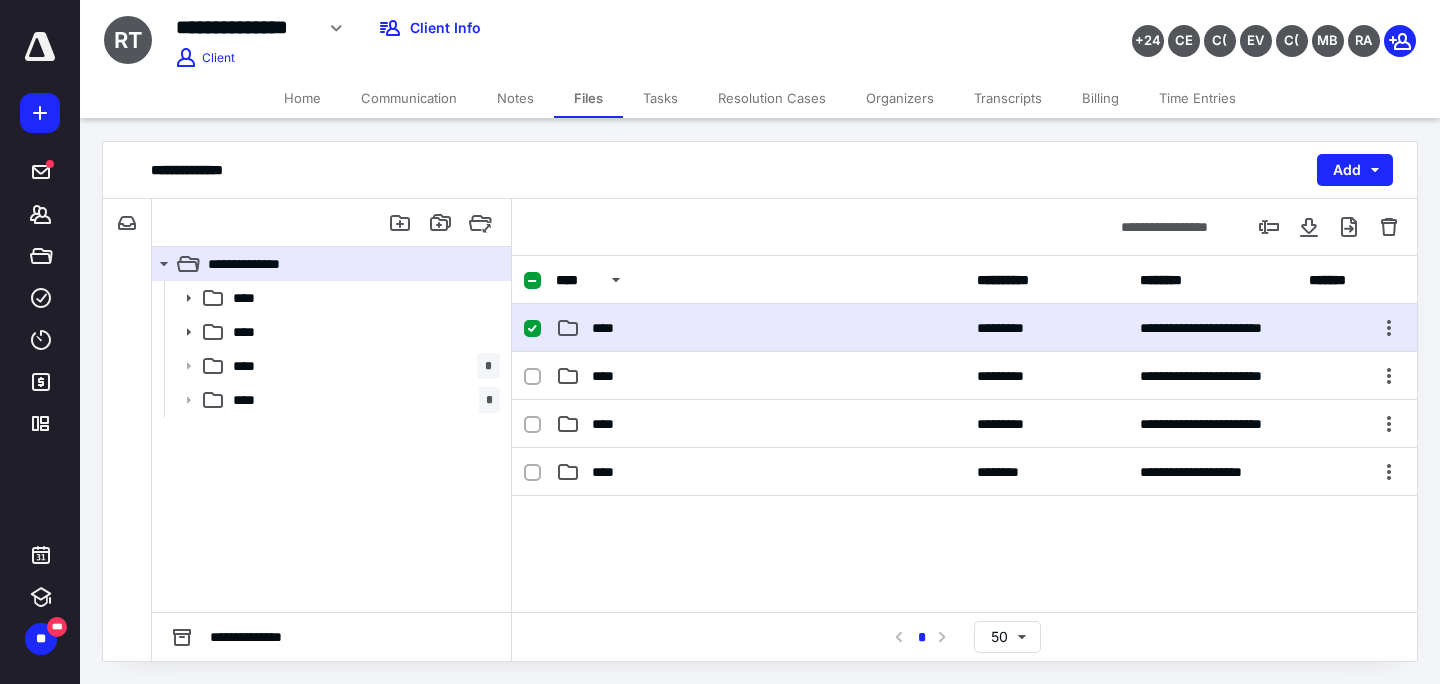 click on "****" at bounding box center (760, 328) 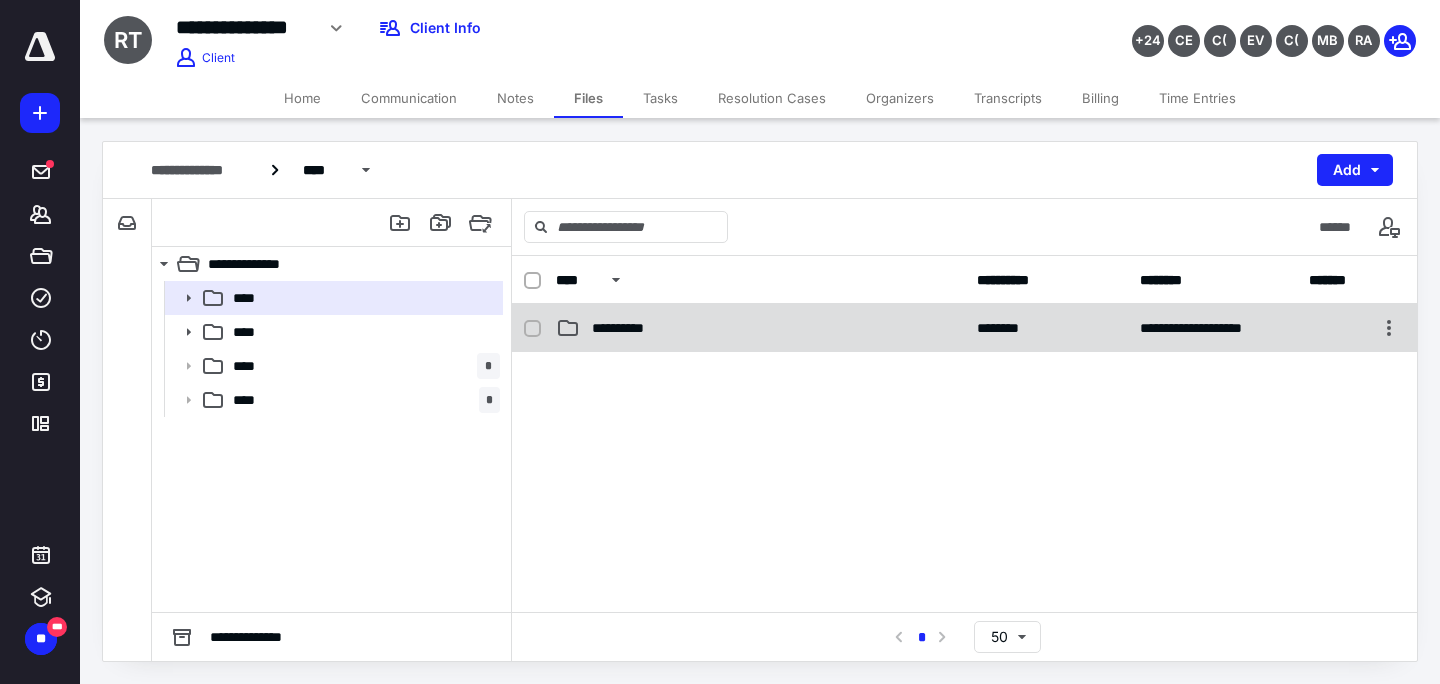 click on "**********" at bounding box center [964, 328] 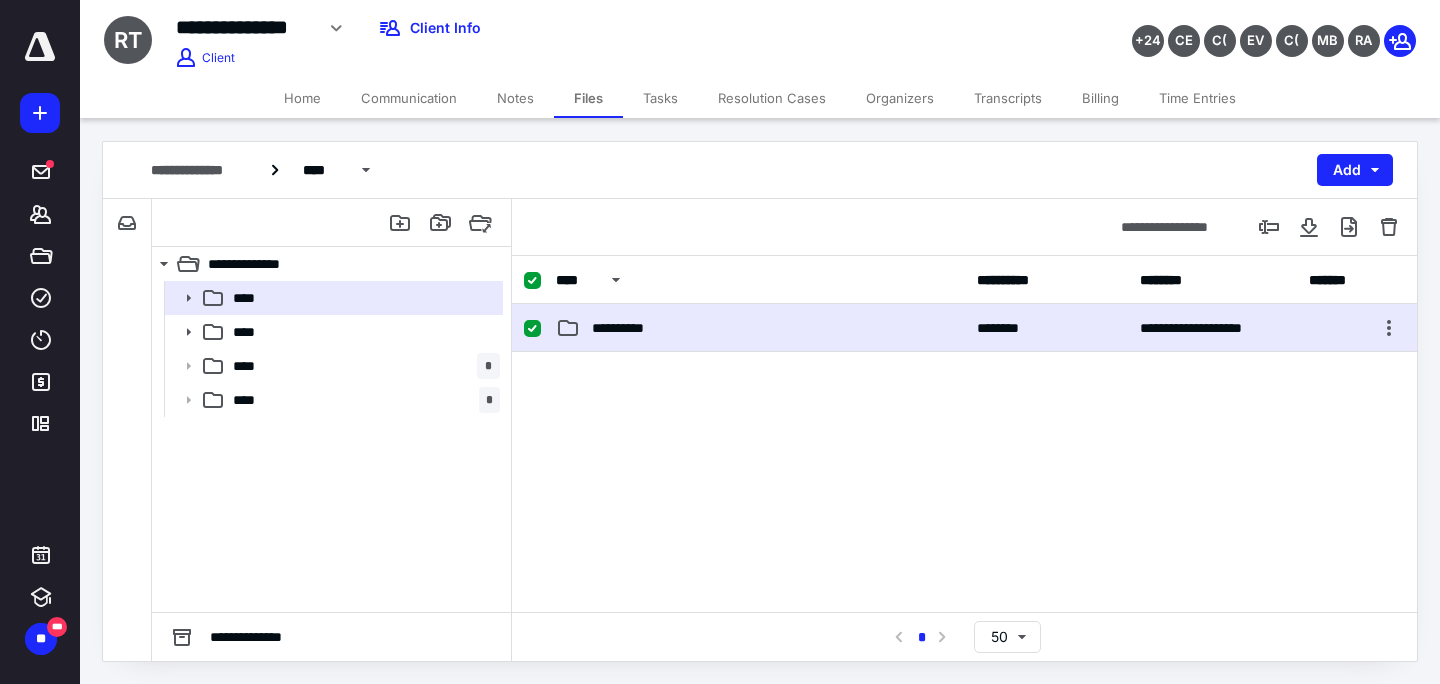 click on "**********" at bounding box center (964, 328) 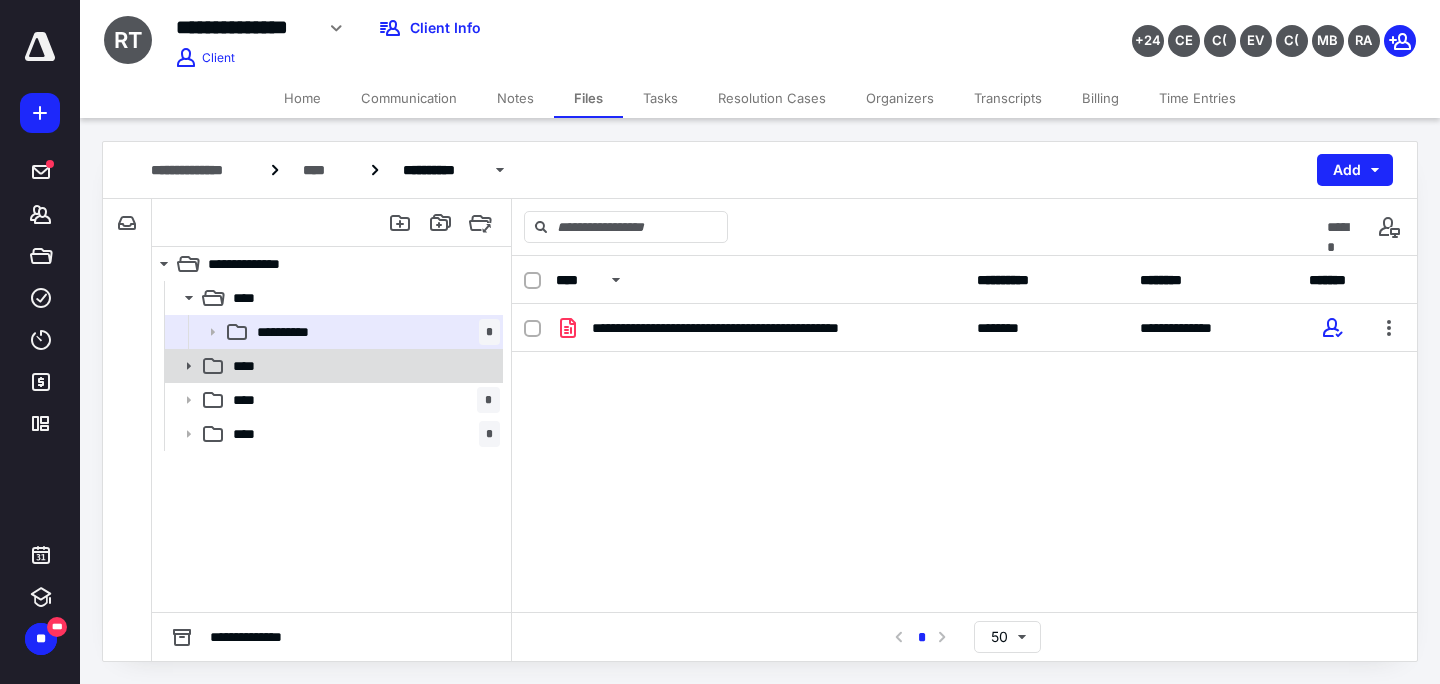 click on "****" at bounding box center [362, 366] 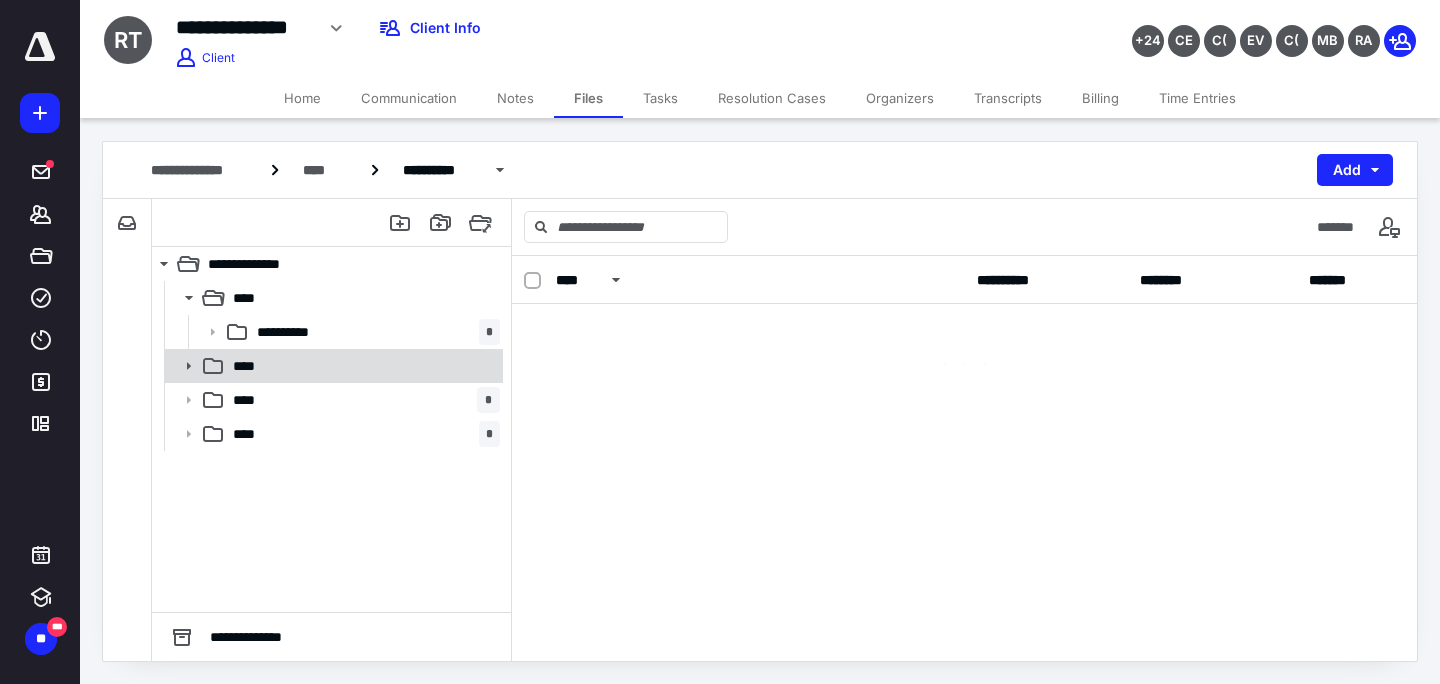 click on "****" at bounding box center [362, 366] 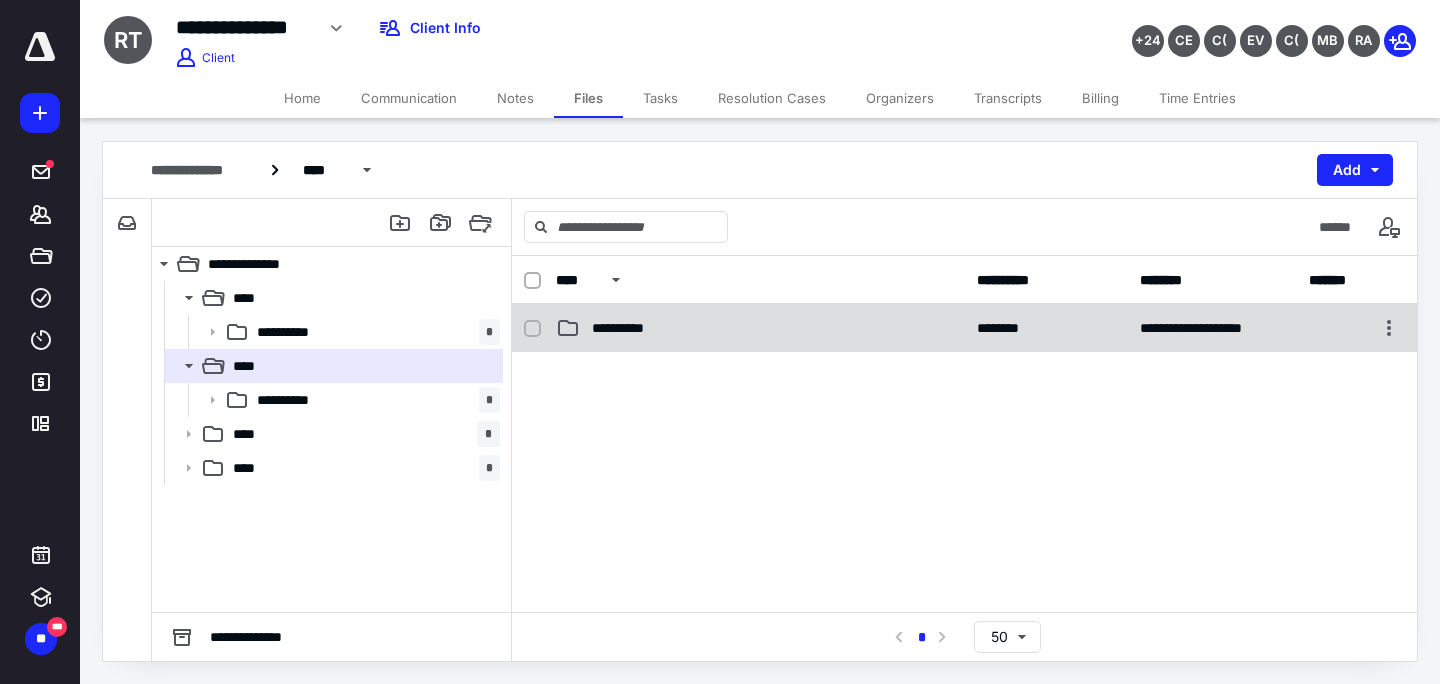 click on "**********" at bounding box center (964, 328) 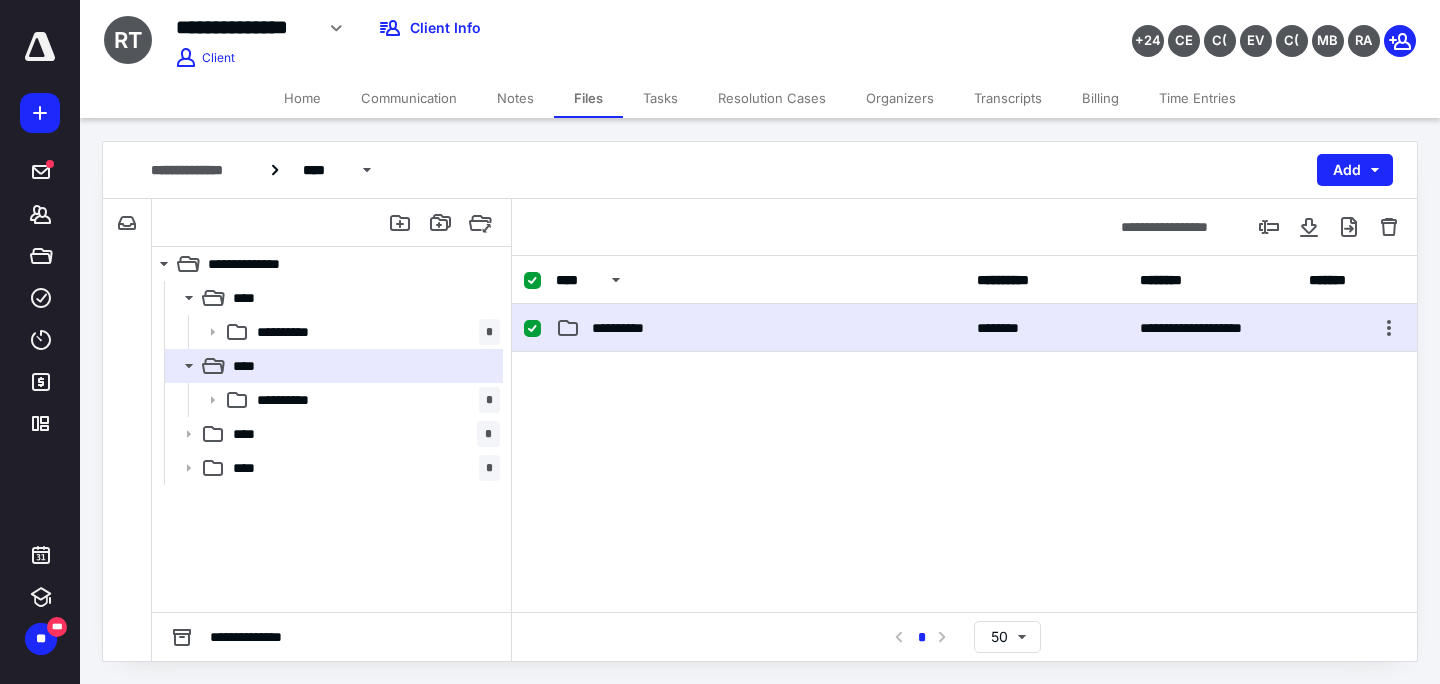 click on "**********" at bounding box center (964, 328) 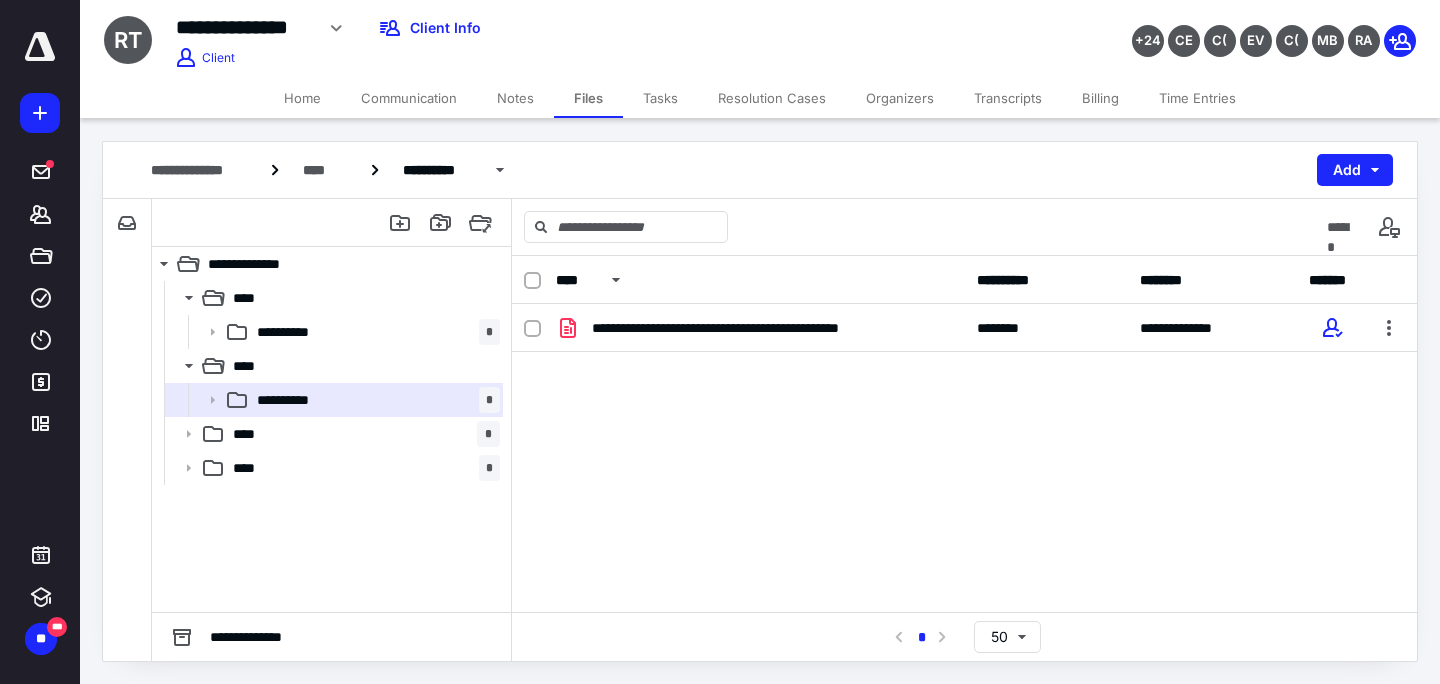 click on "Home" at bounding box center [302, 98] 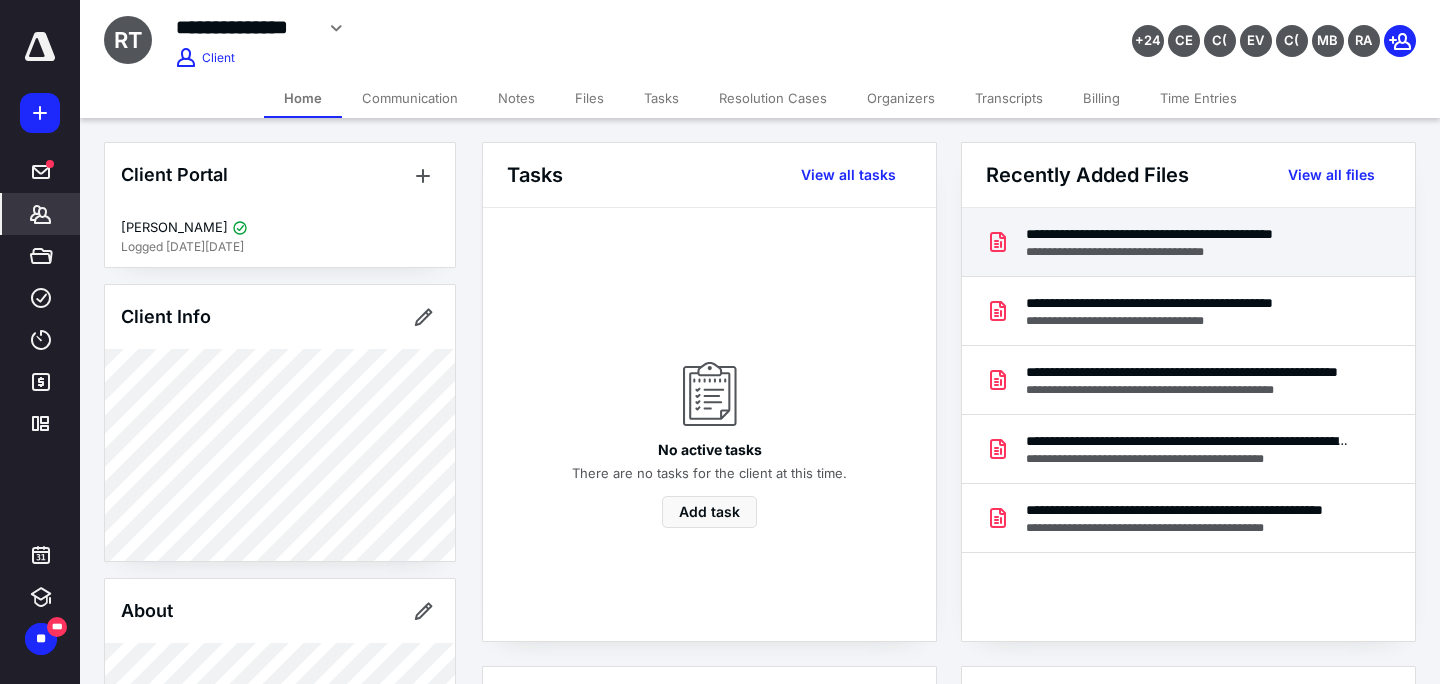 click on "**********" at bounding box center [1188, 252] 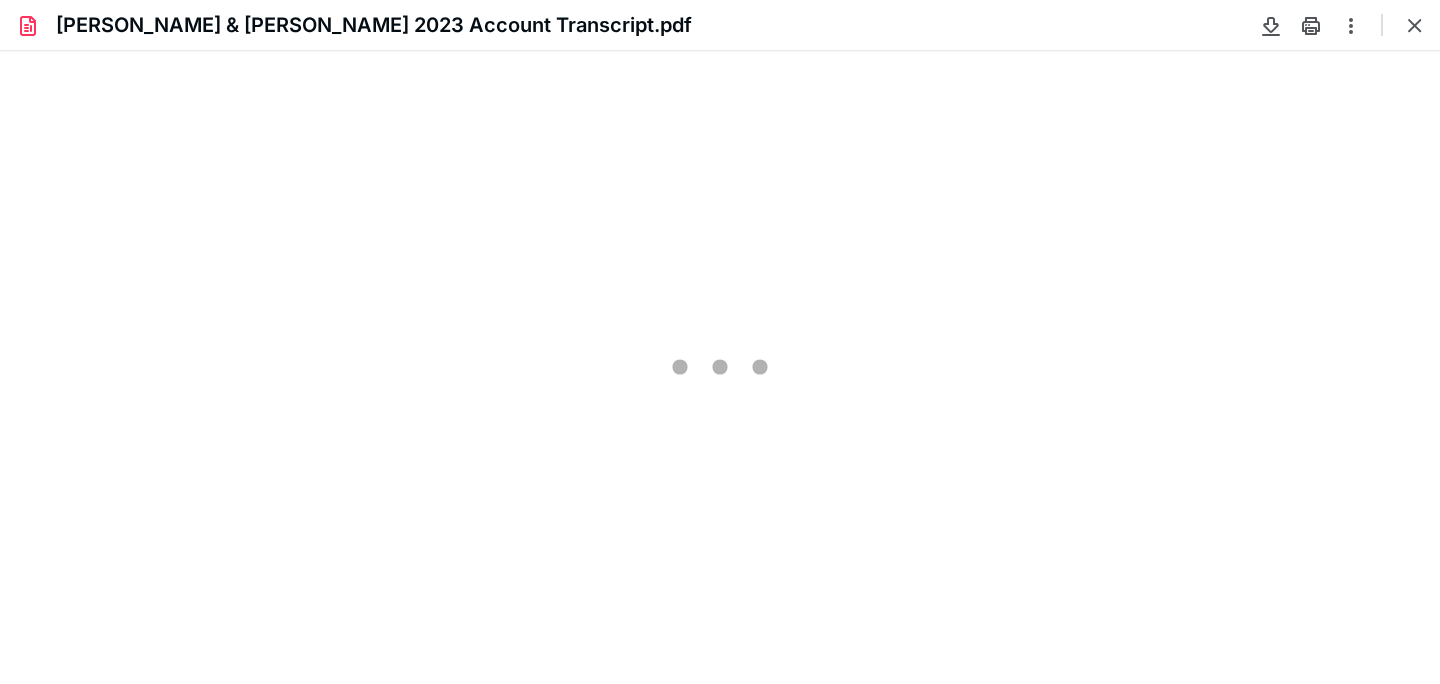 scroll, scrollTop: 0, scrollLeft: 0, axis: both 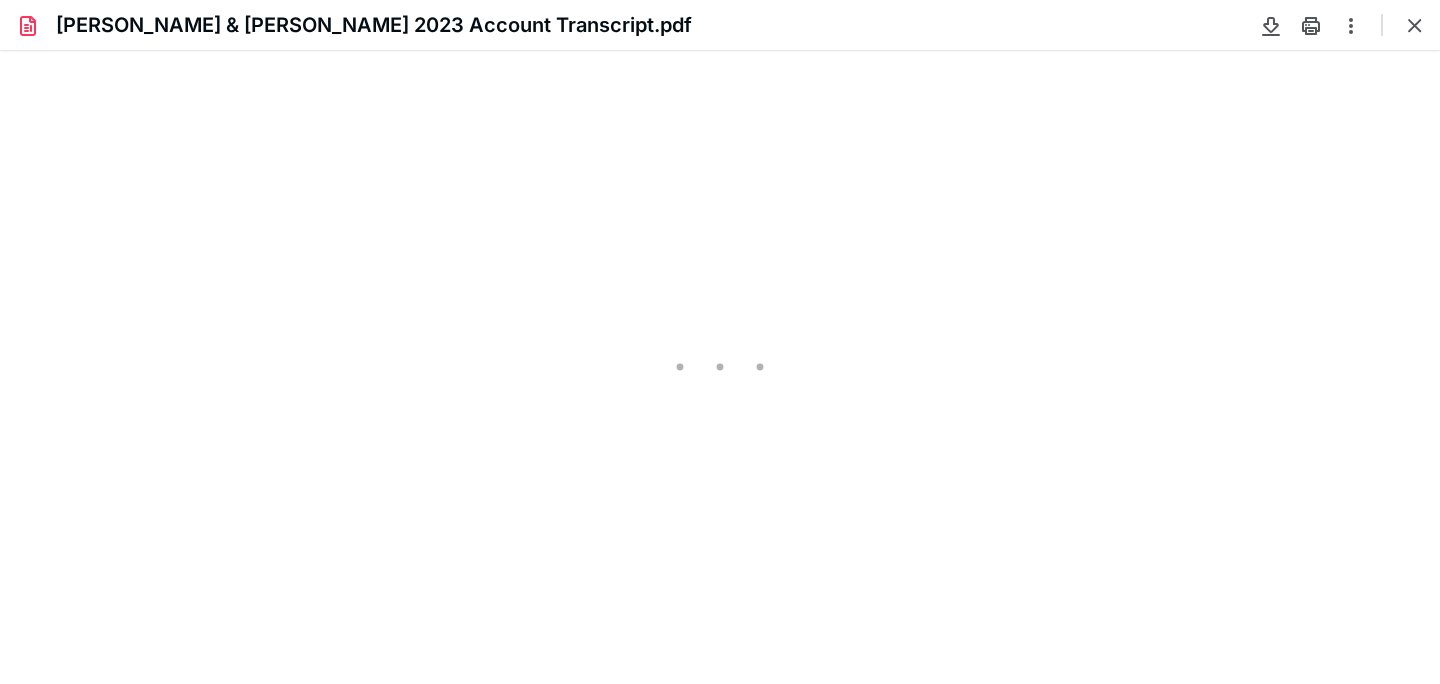 type on "100" 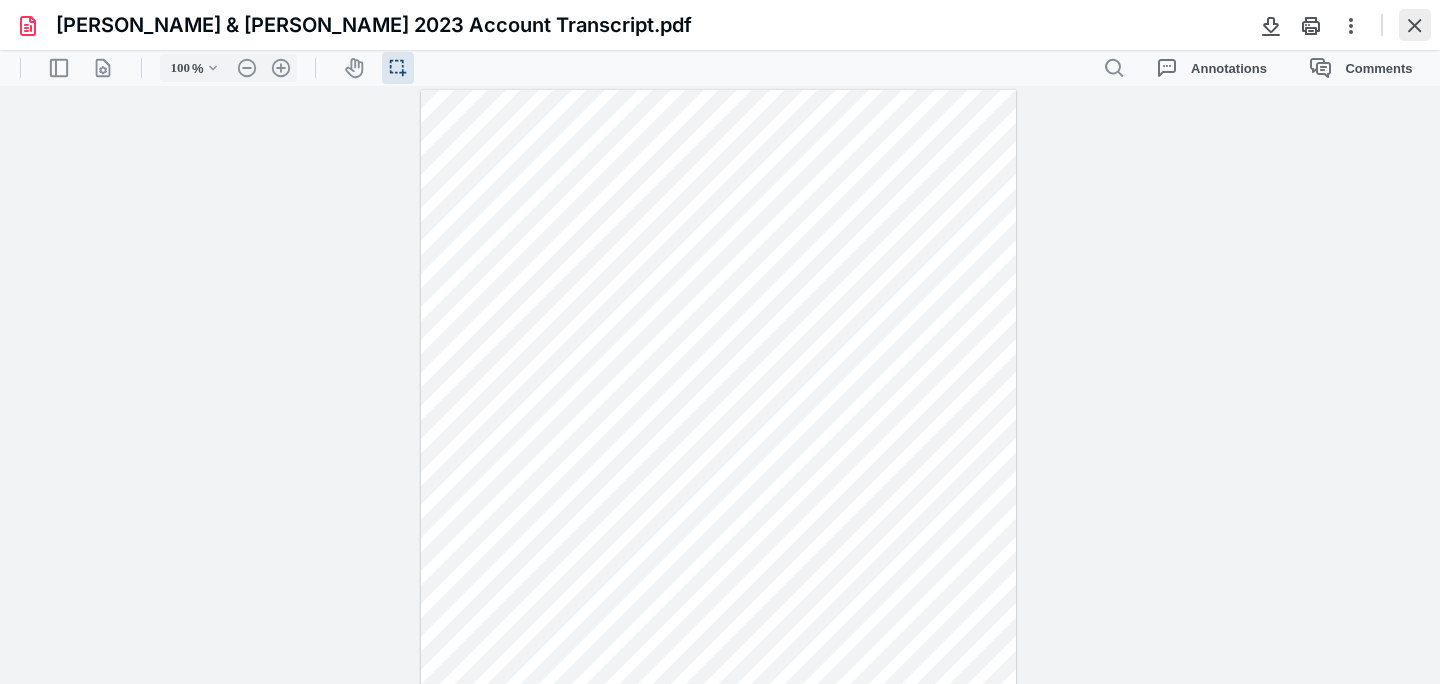 click at bounding box center [1415, 25] 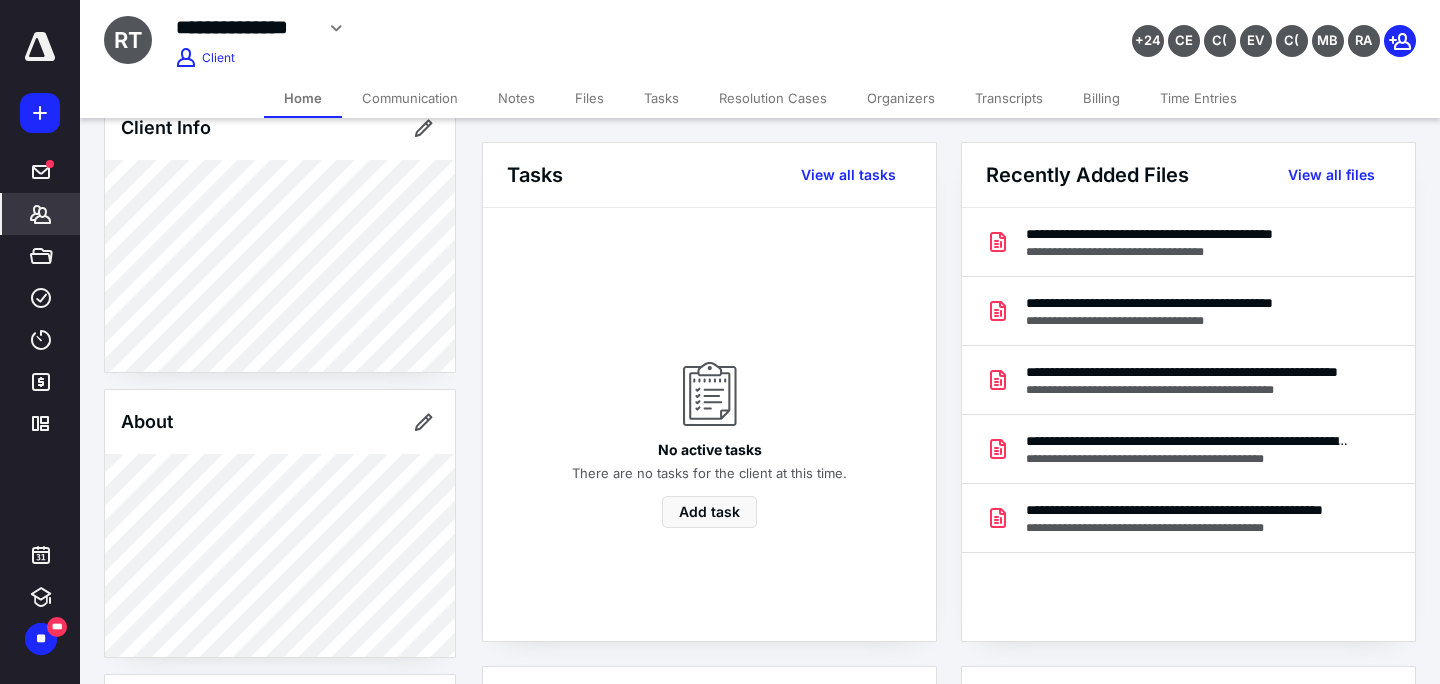 scroll, scrollTop: 515, scrollLeft: 0, axis: vertical 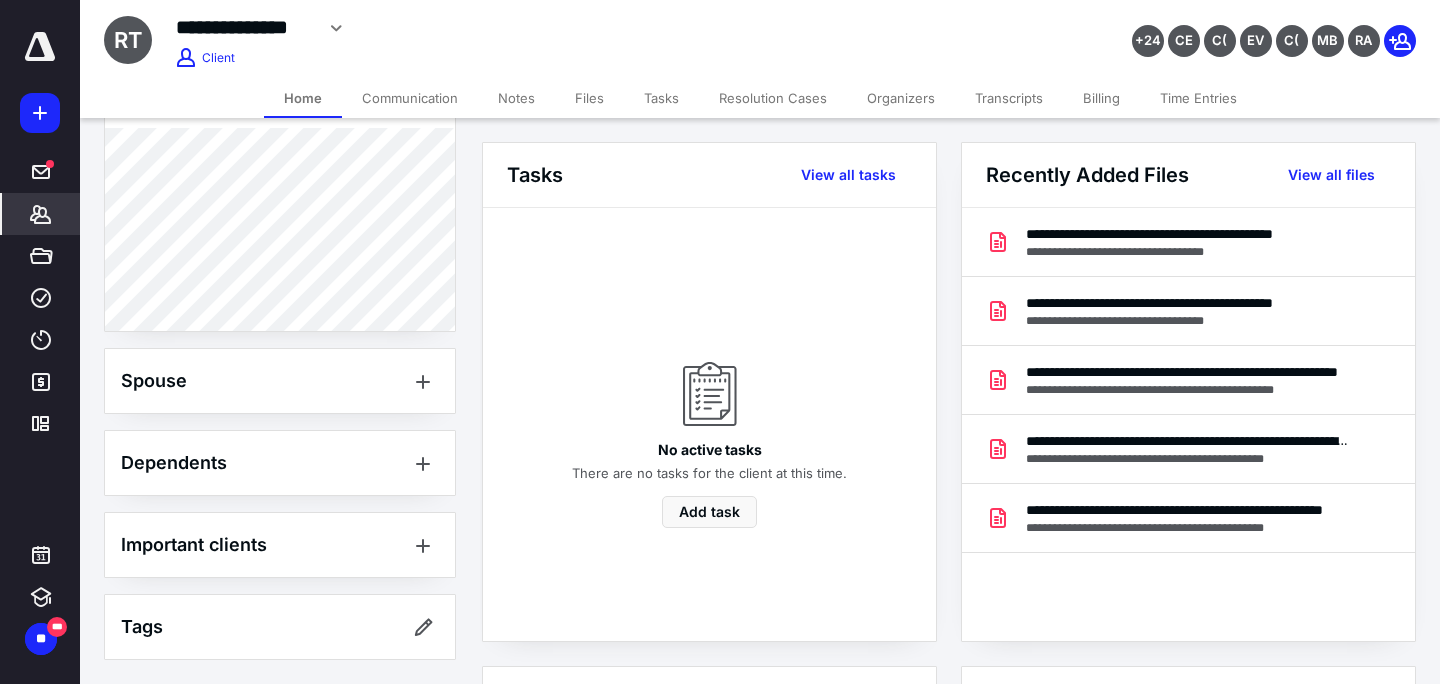 click 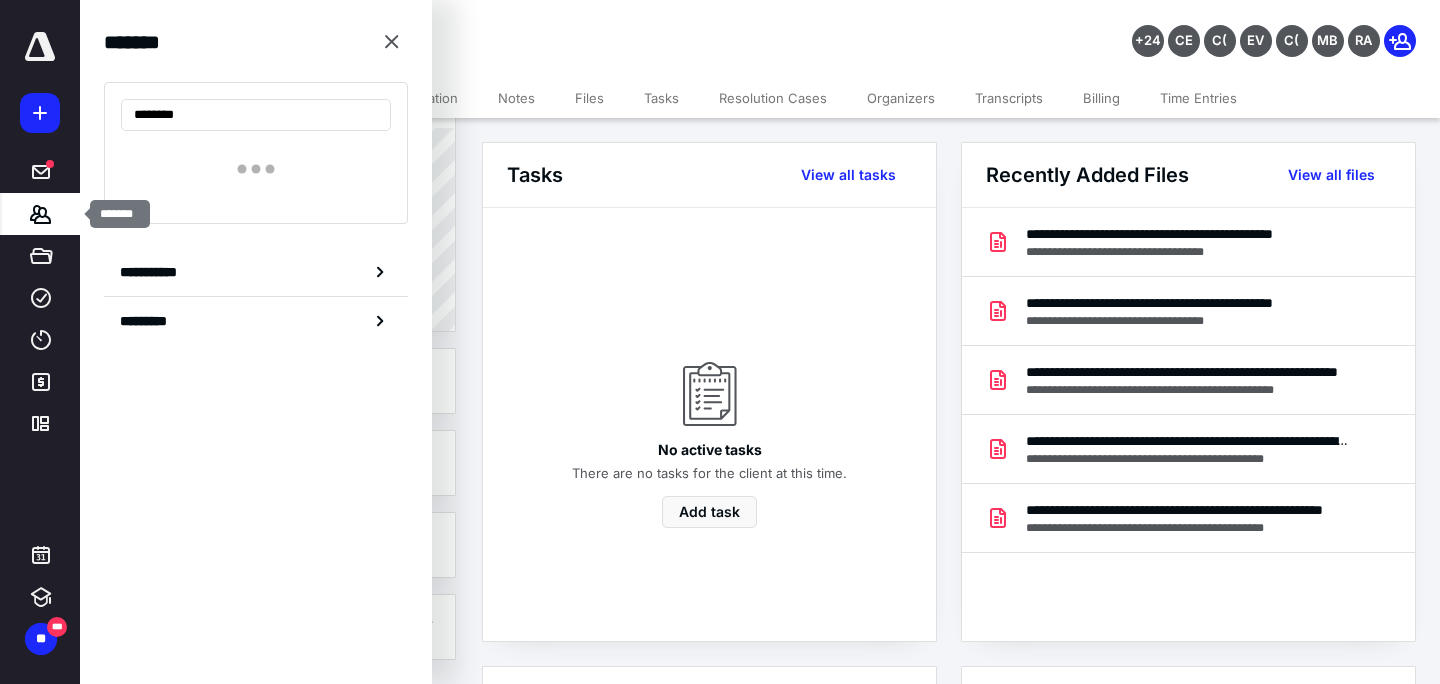 type on "********" 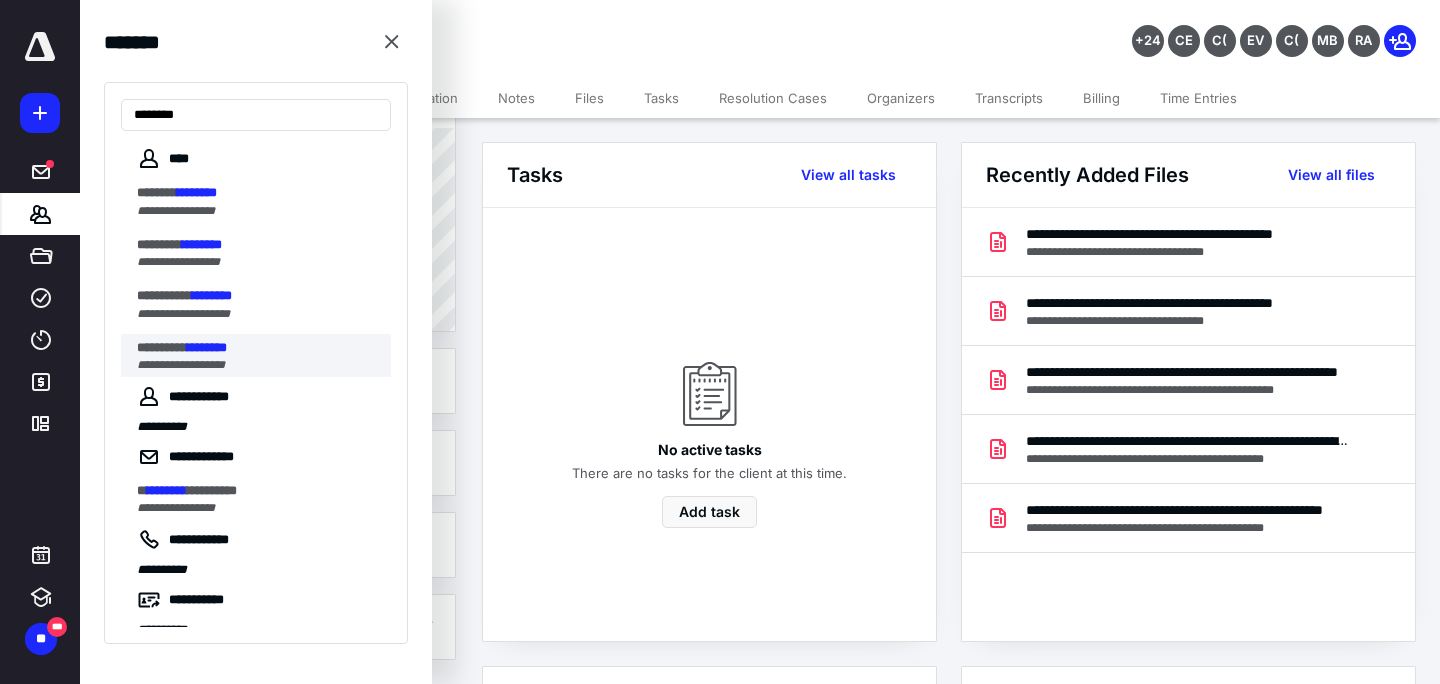 click on "*********" at bounding box center [162, 347] 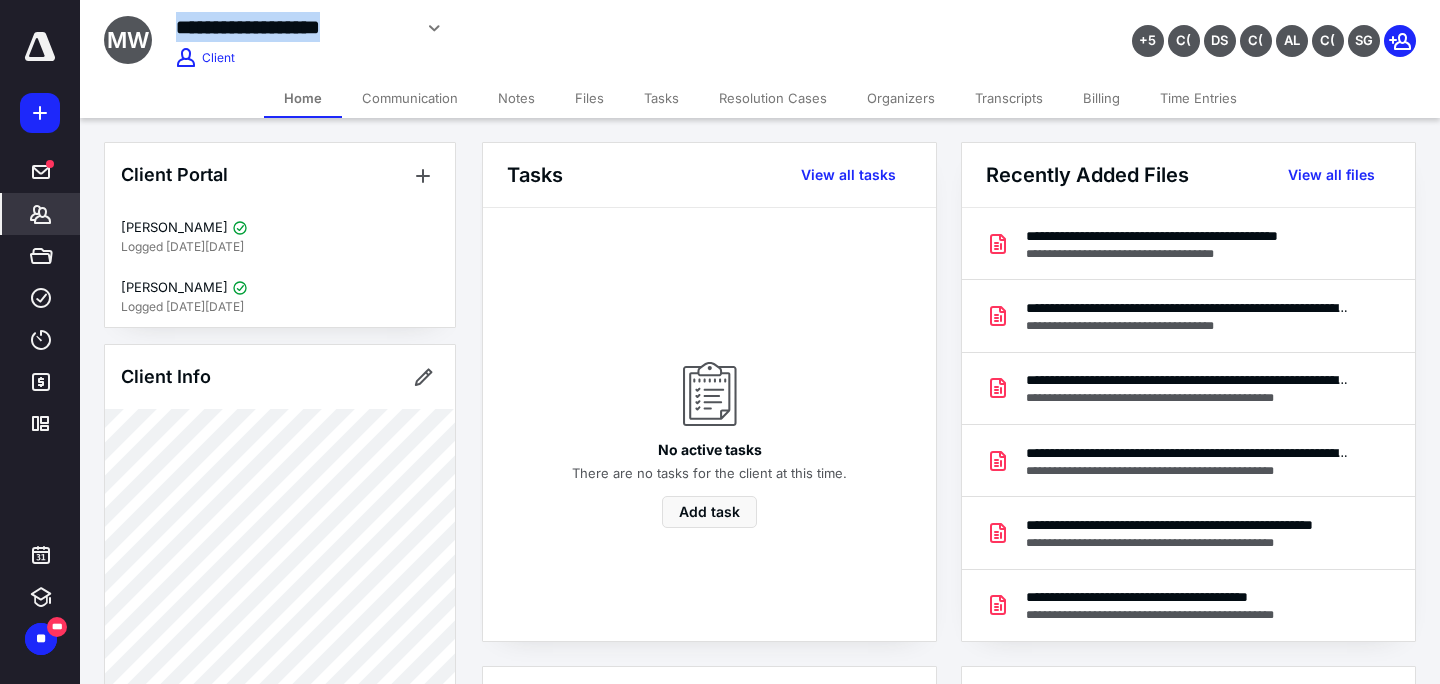 drag, startPoint x: 184, startPoint y: 23, endPoint x: 409, endPoint y: 38, distance: 225.49945 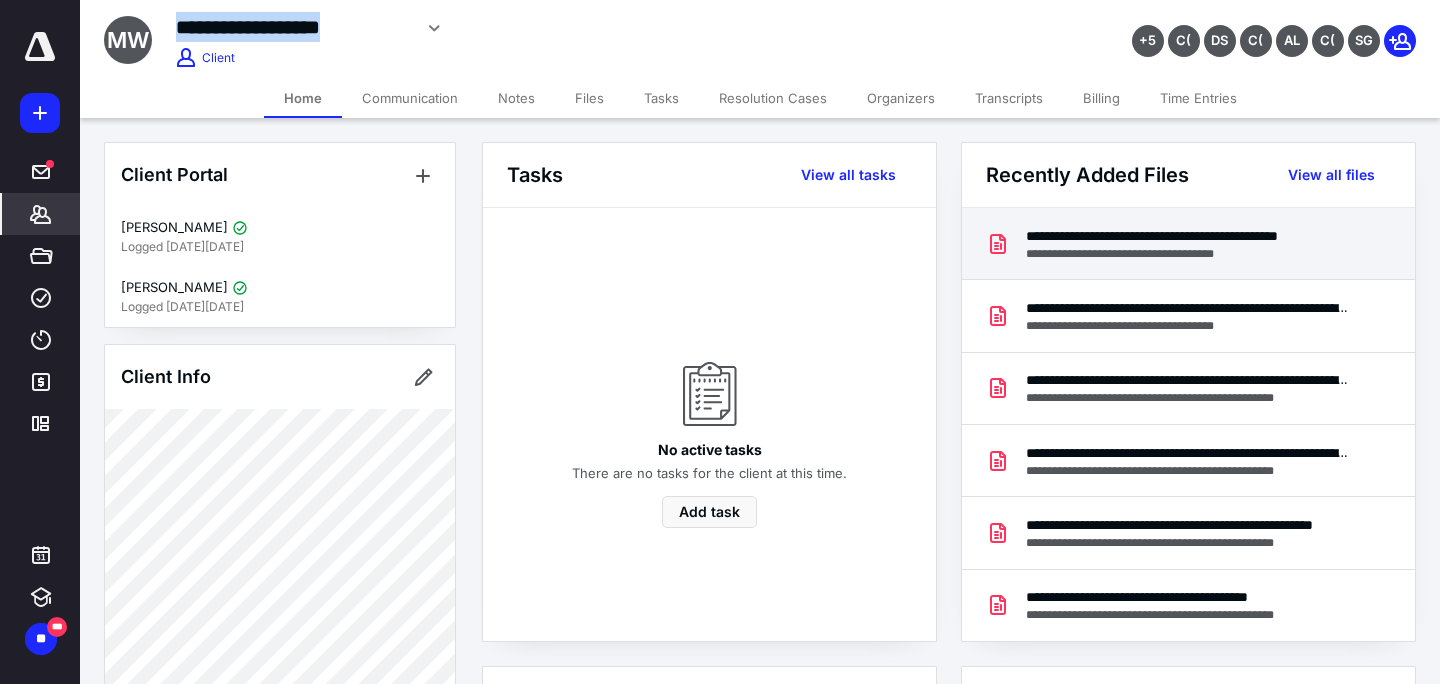 click on "**********" at bounding box center (1188, 236) 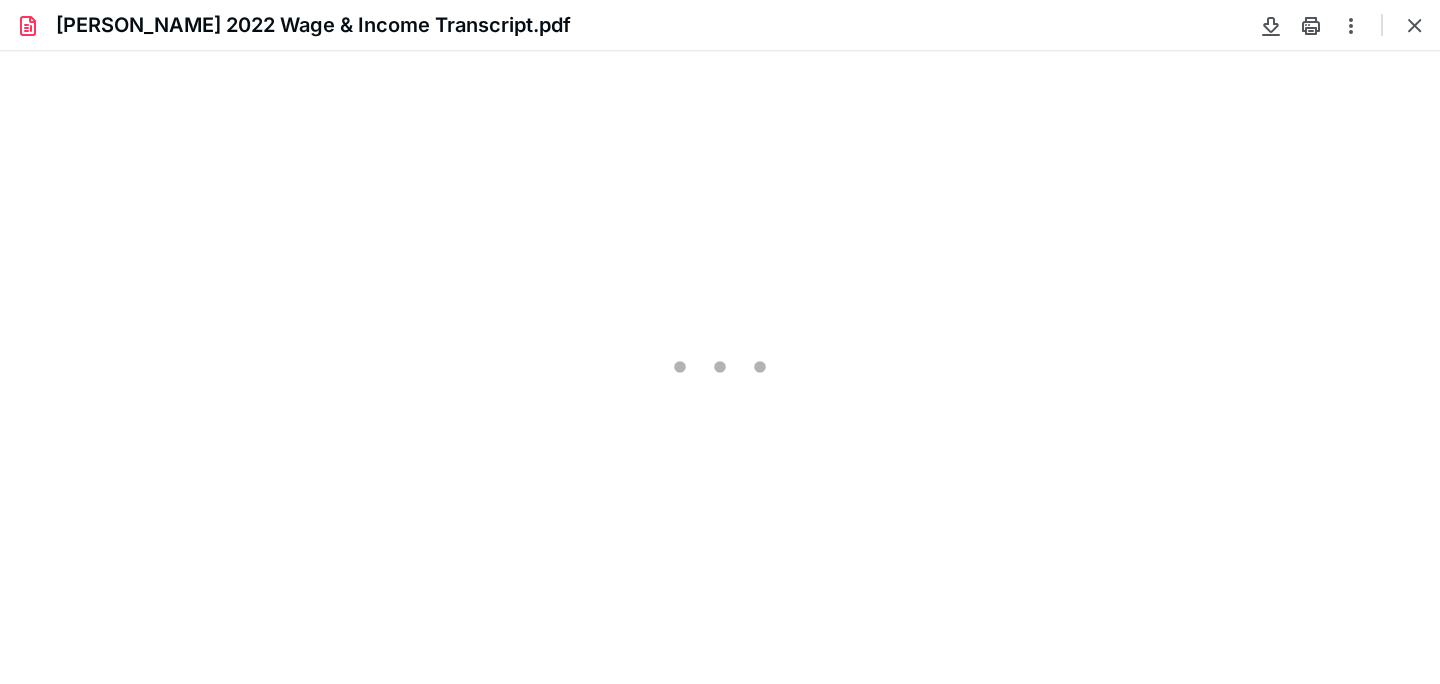 scroll, scrollTop: 0, scrollLeft: 0, axis: both 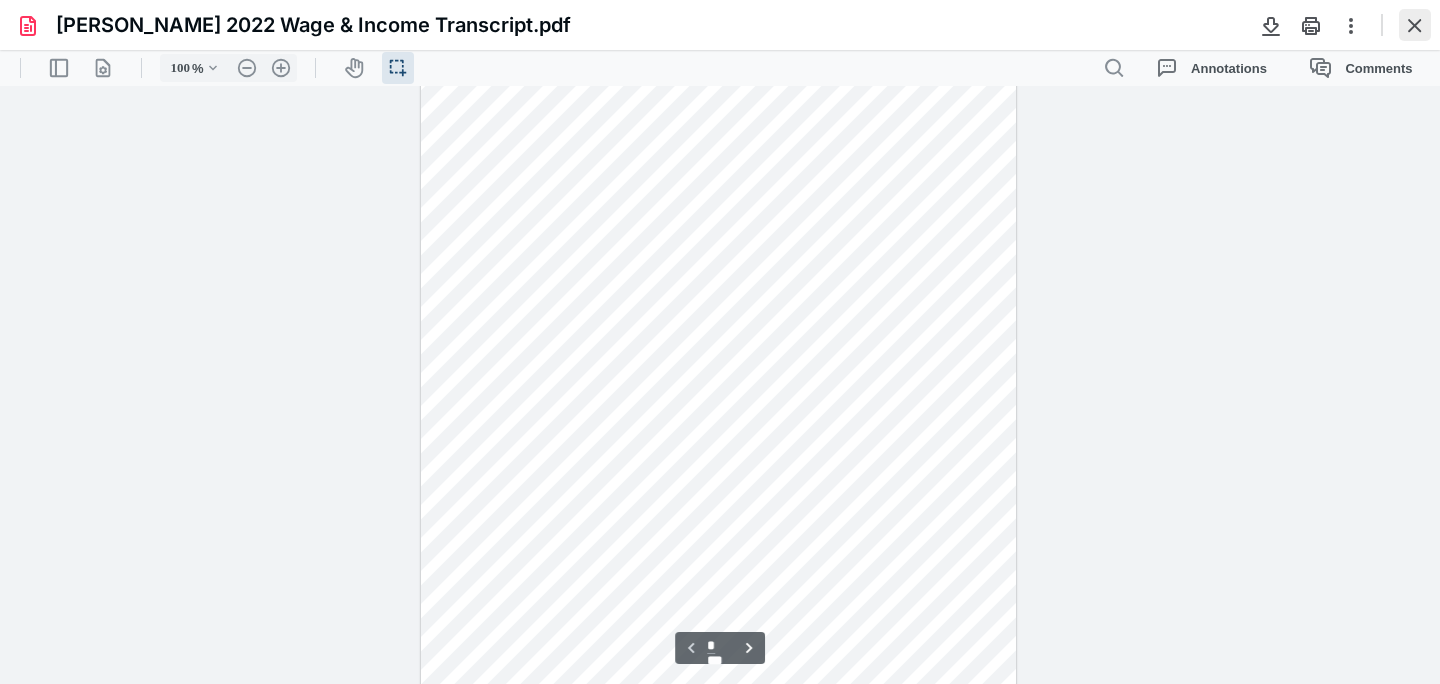 click at bounding box center [1415, 25] 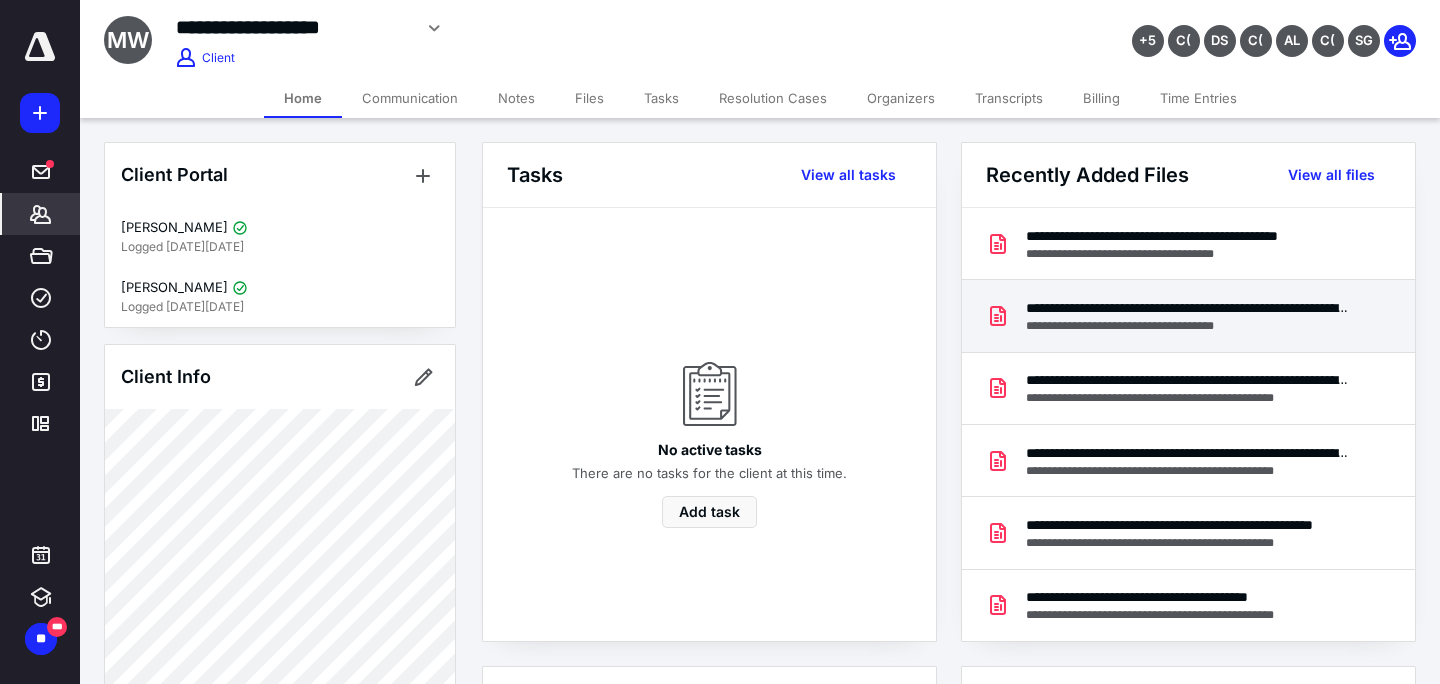 click on "**********" at bounding box center (1188, 308) 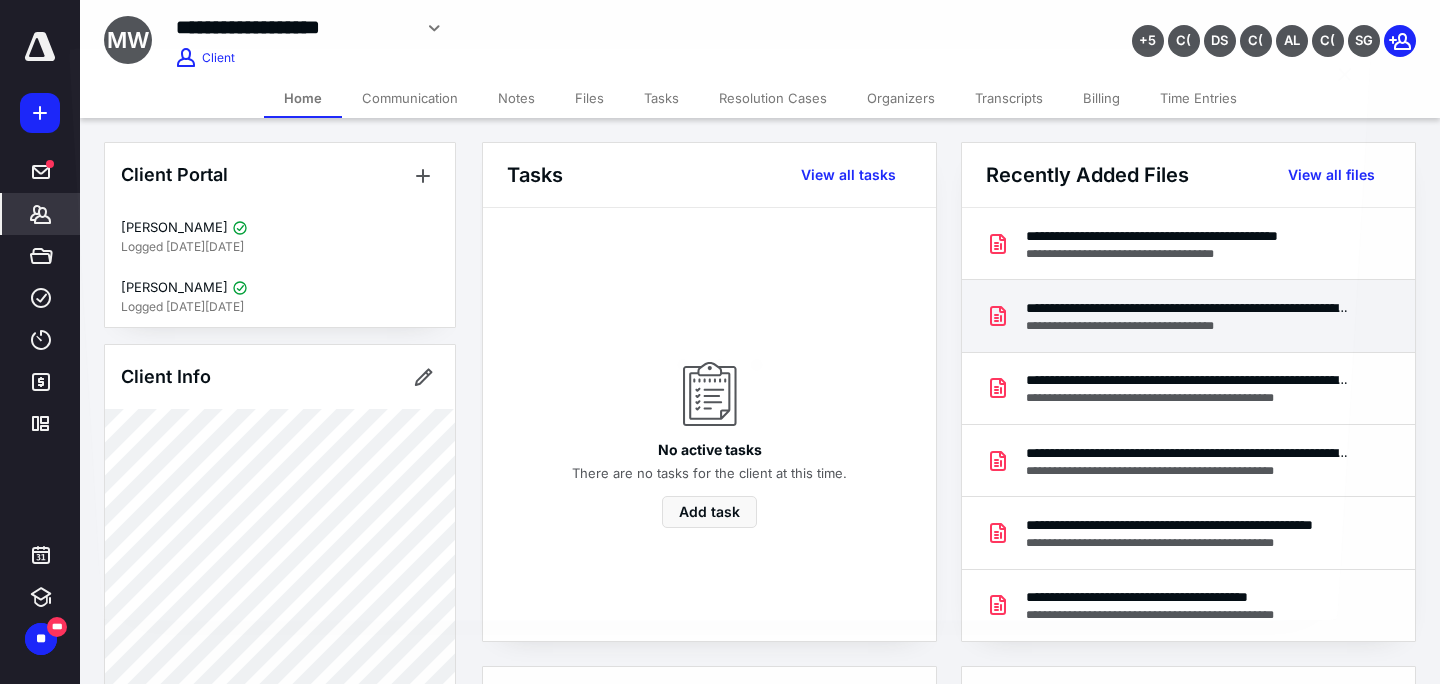 click at bounding box center [720, 358] 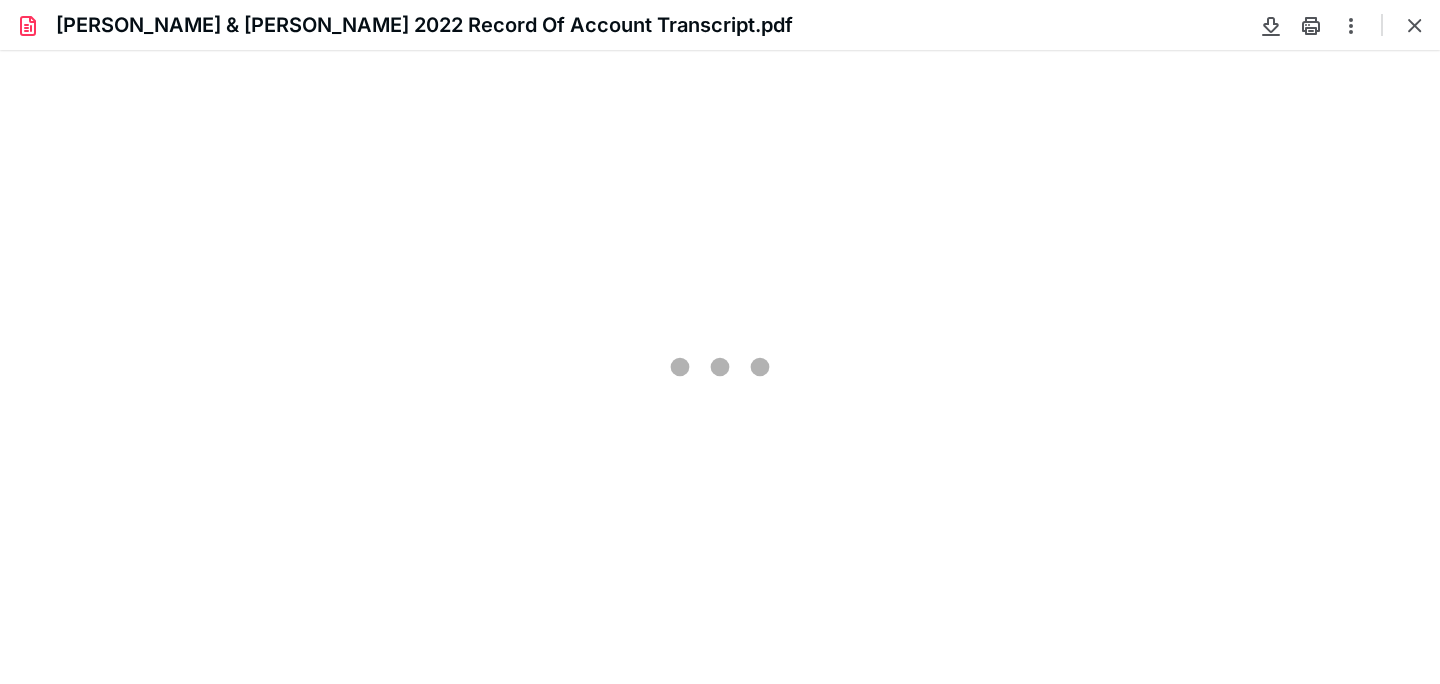 scroll, scrollTop: 0, scrollLeft: 0, axis: both 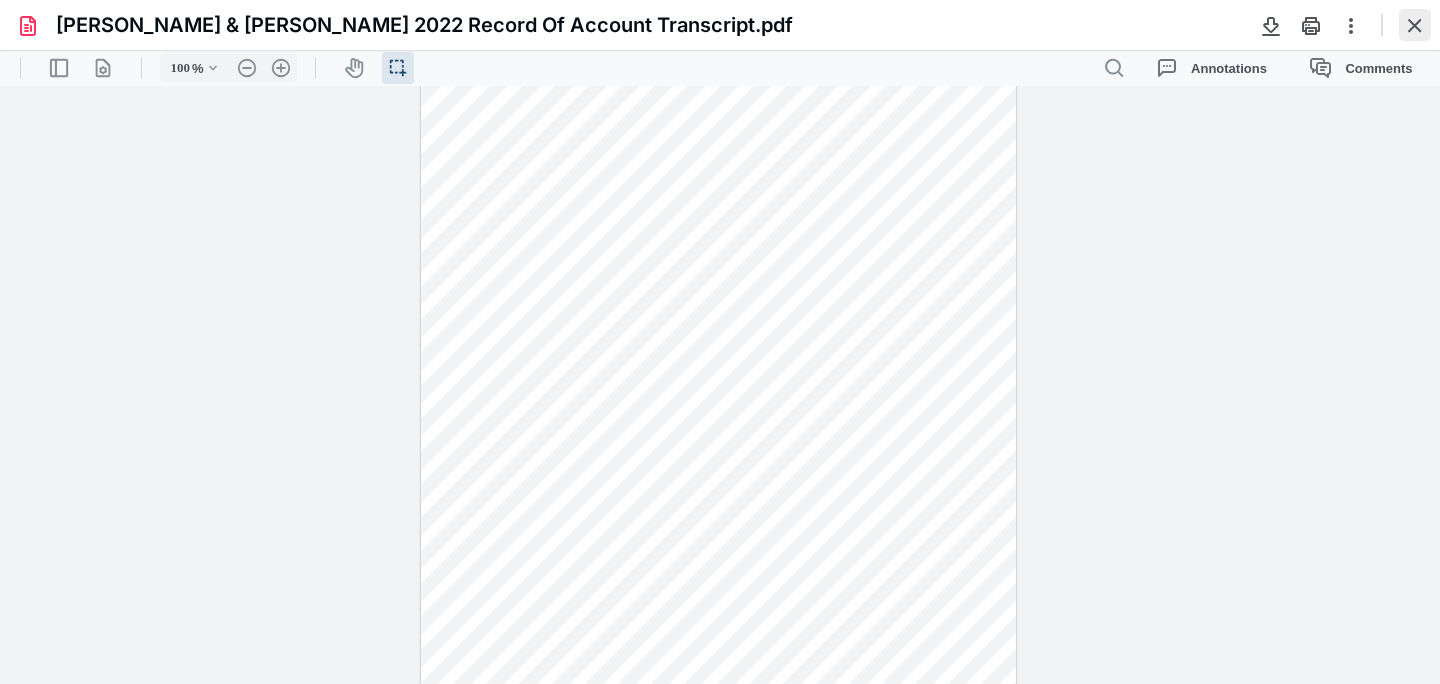 click at bounding box center [1415, 25] 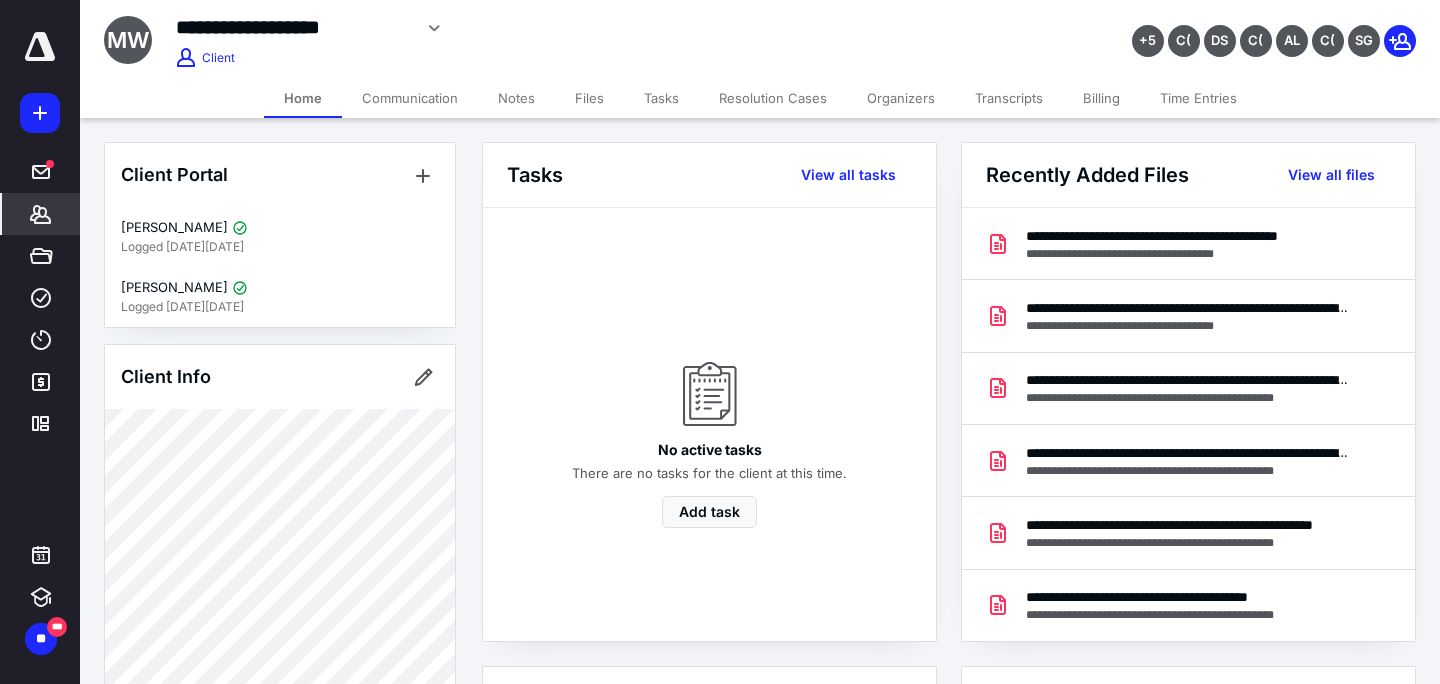 click on "Files" at bounding box center (589, 98) 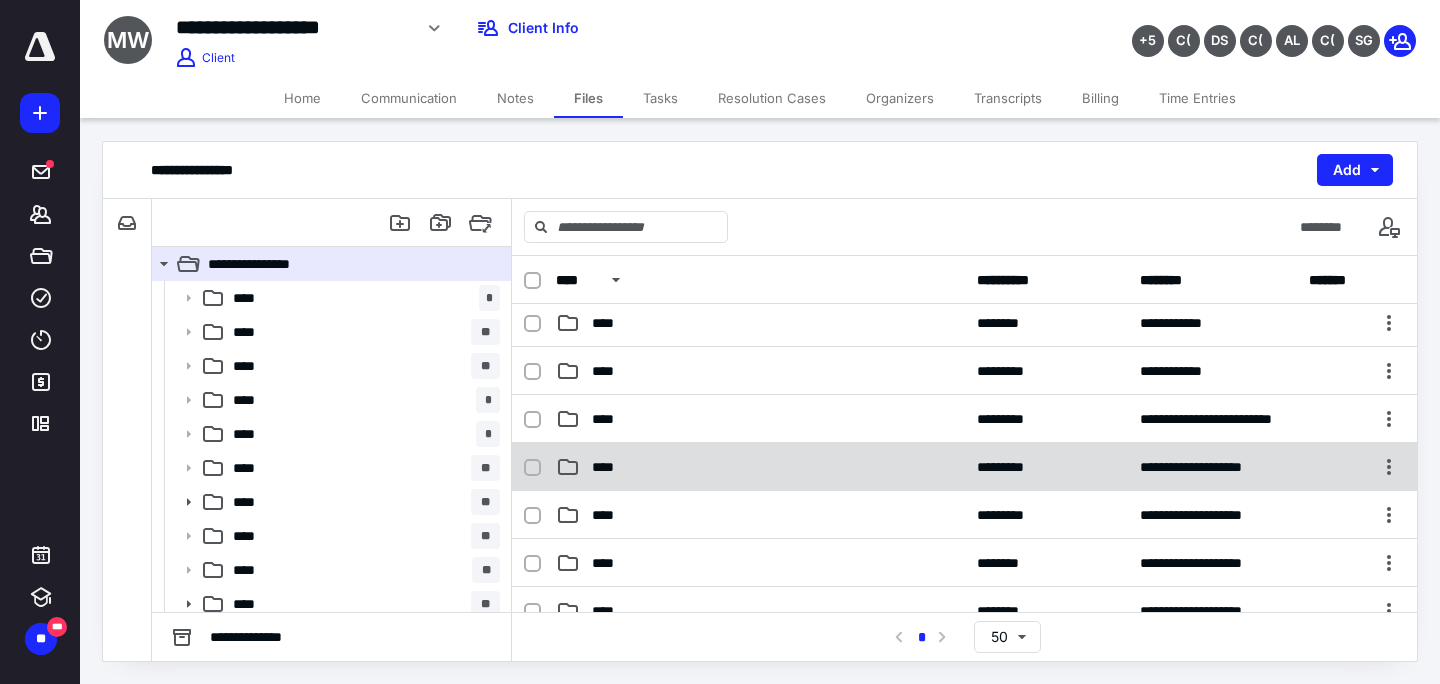 scroll, scrollTop: 472, scrollLeft: 0, axis: vertical 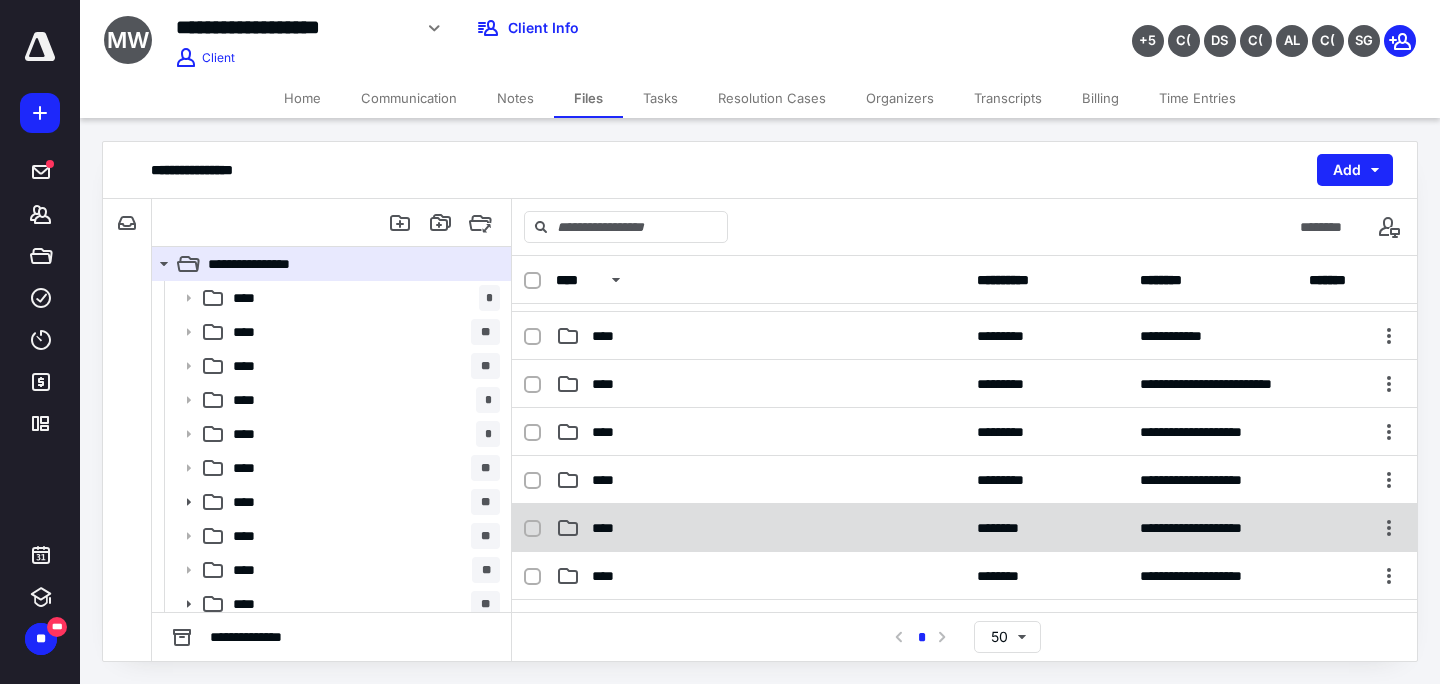 click on "****" at bounding box center [760, 528] 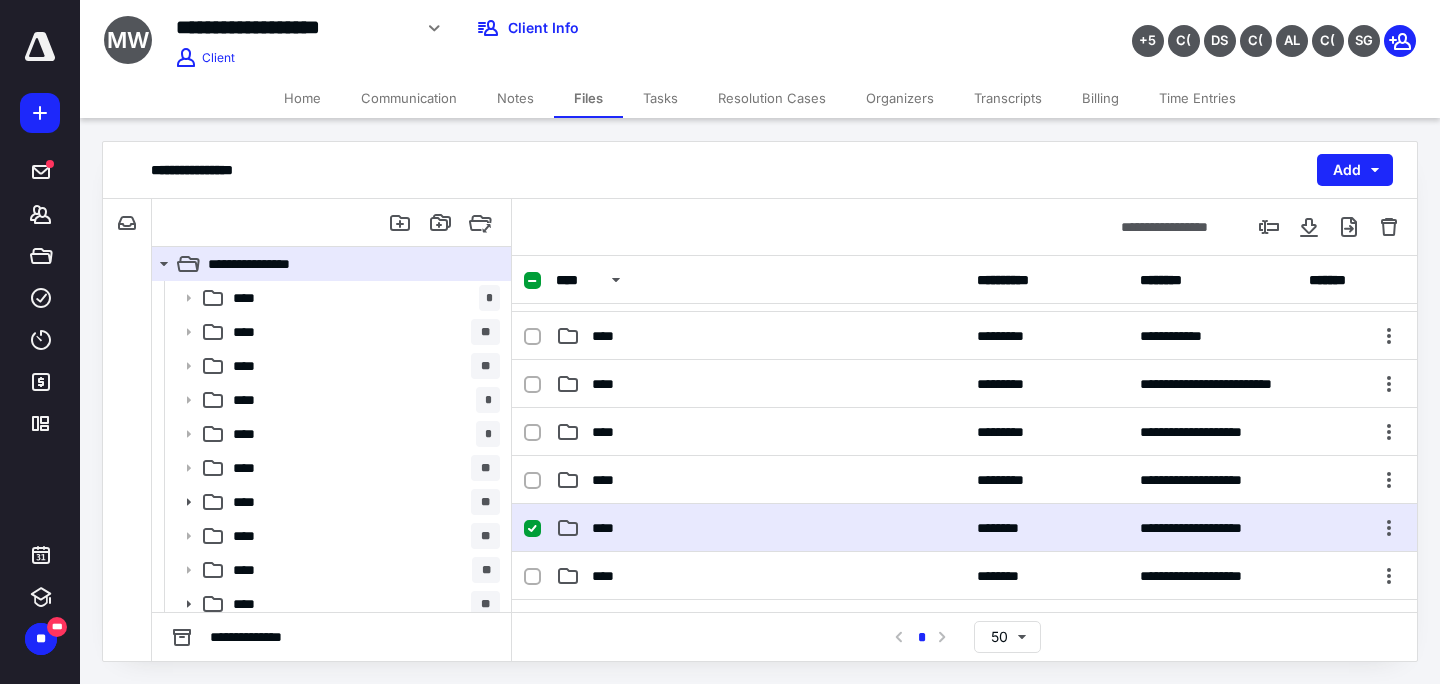 click on "****" at bounding box center [760, 528] 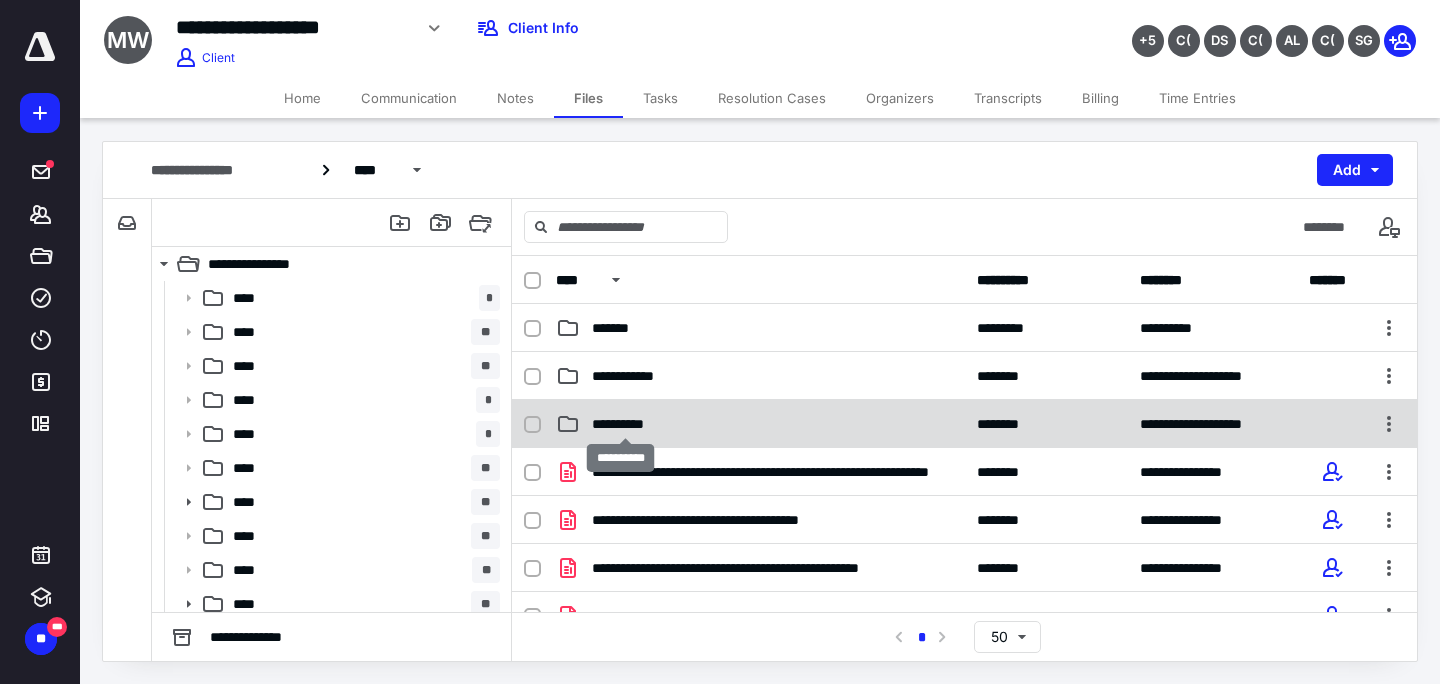 click on "**********" at bounding box center [625, 424] 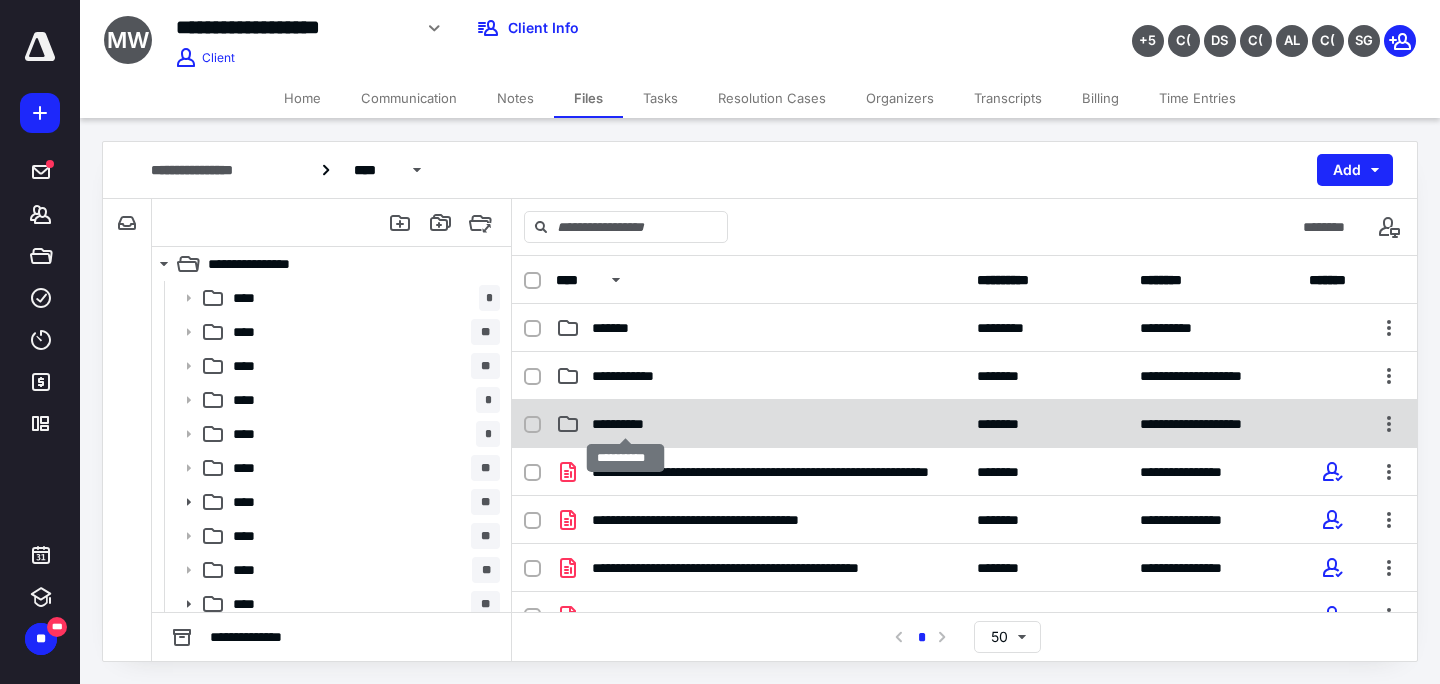click on "**********" at bounding box center (625, 424) 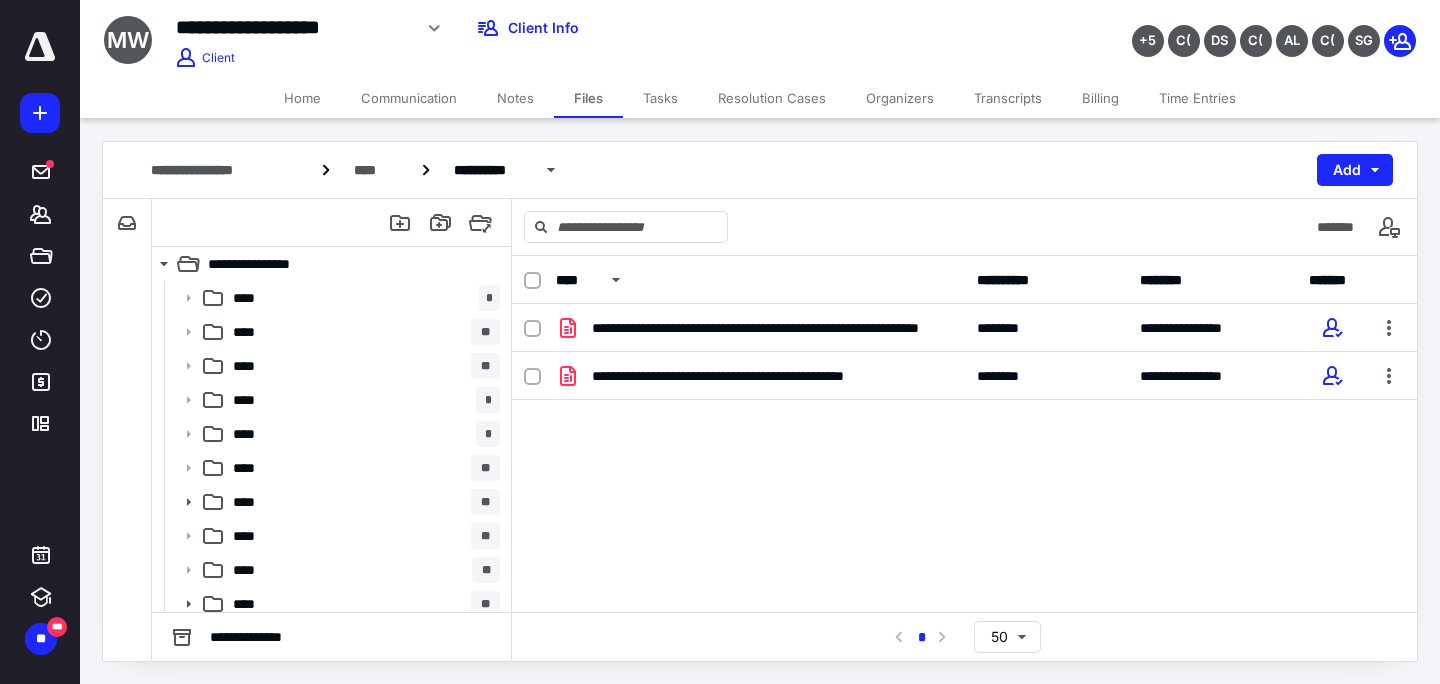 click on "Home" at bounding box center [302, 98] 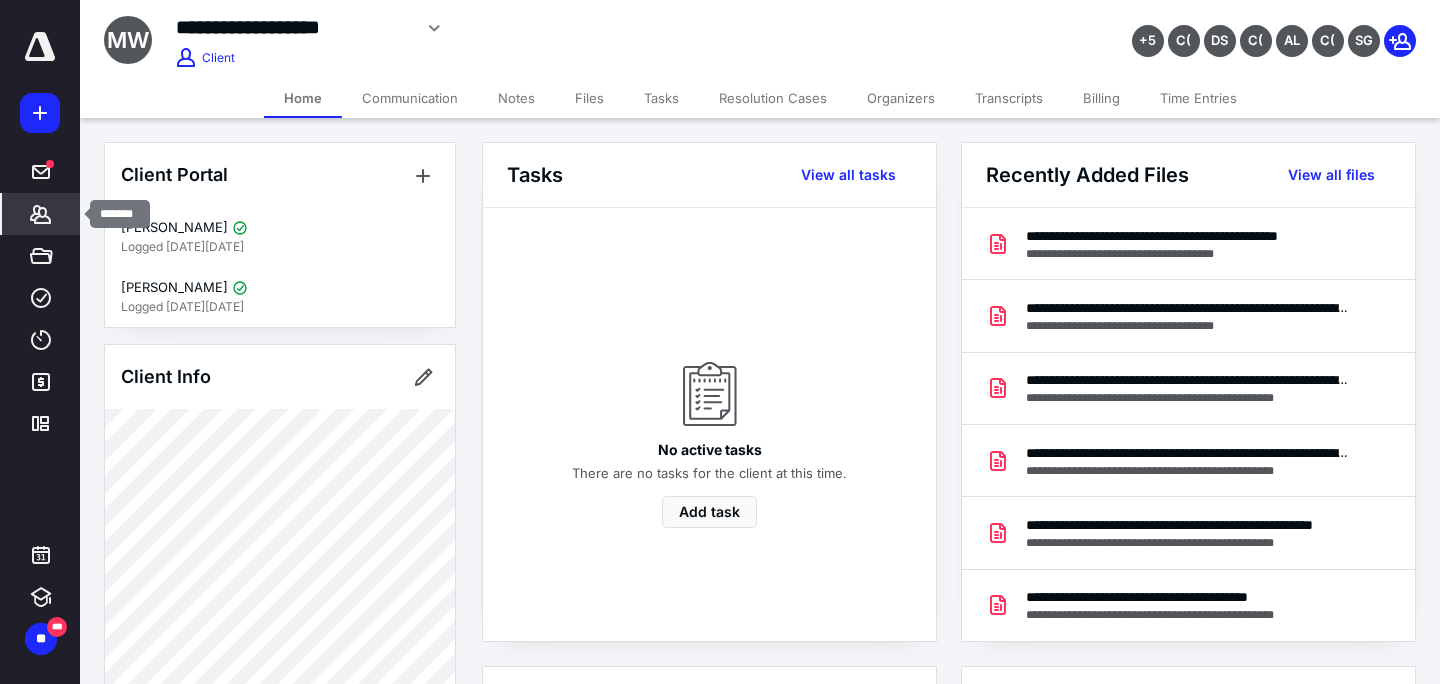 click 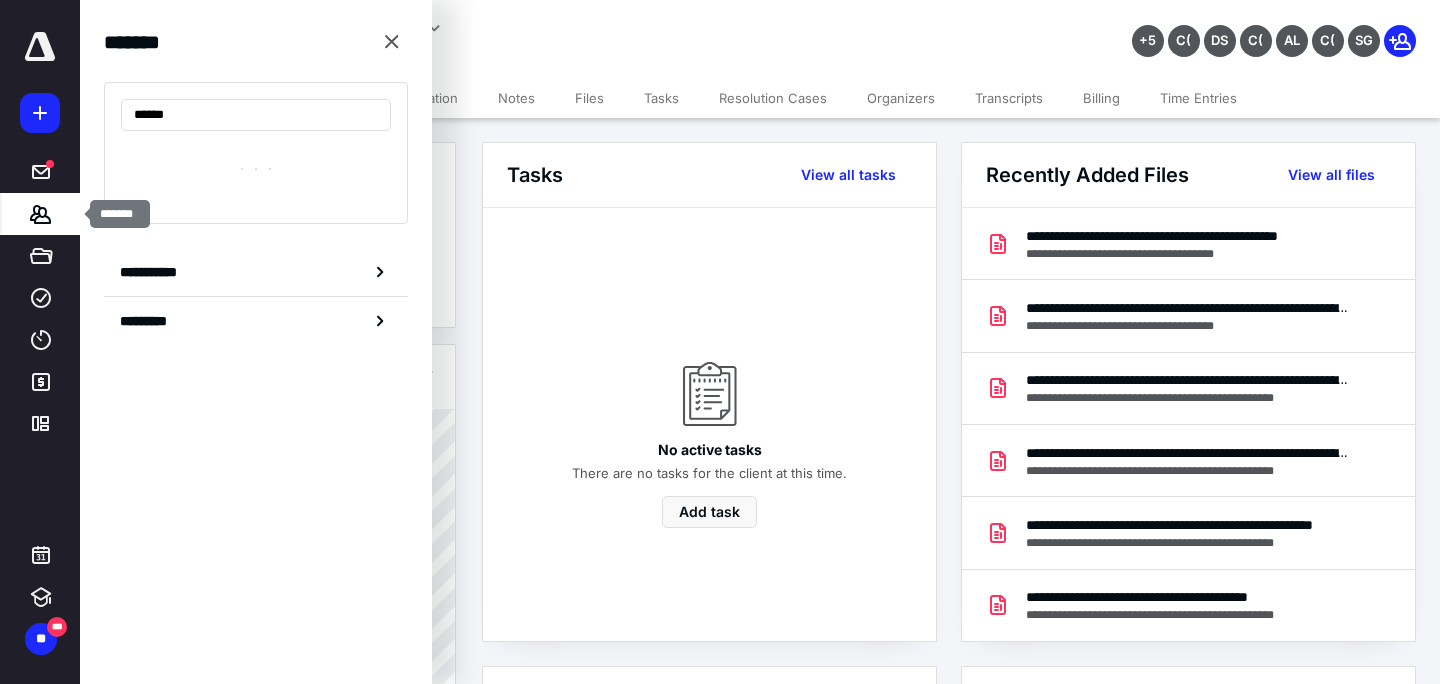 type on "******" 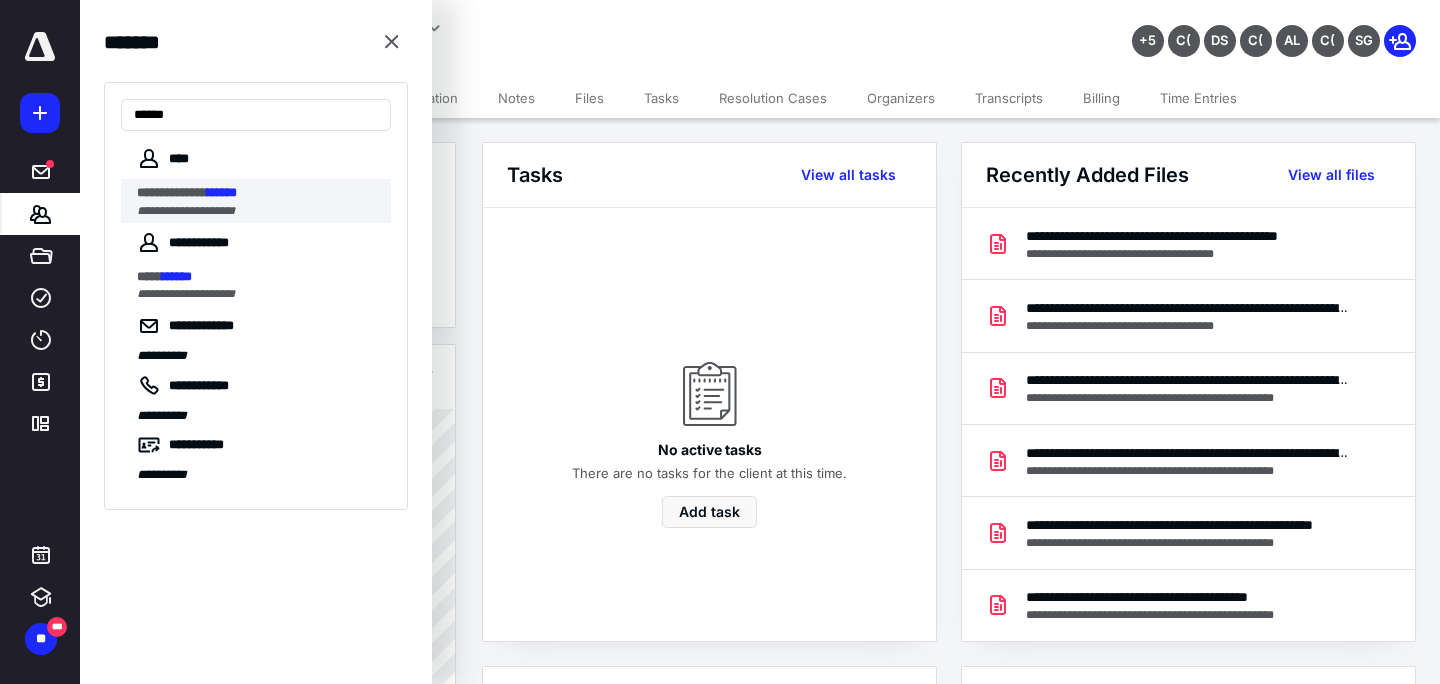 click on "**********" at bounding box center (186, 211) 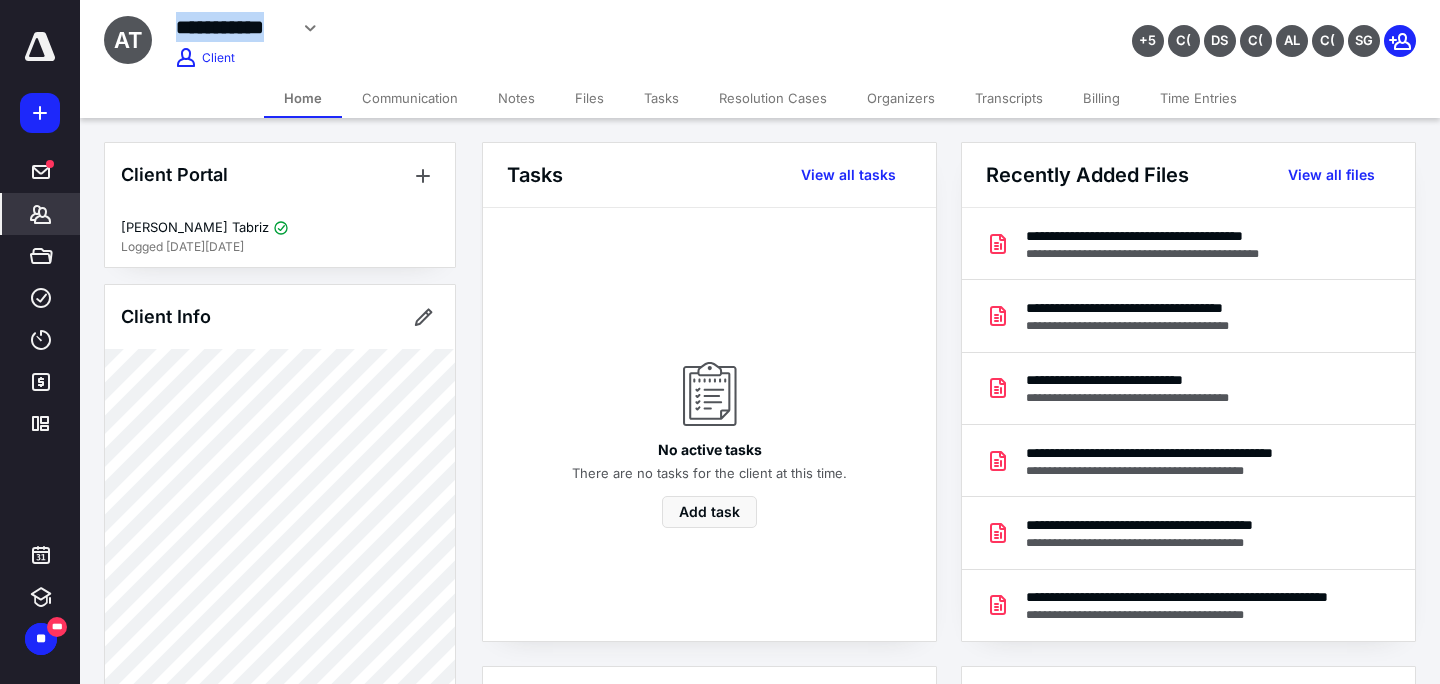 drag, startPoint x: 180, startPoint y: 24, endPoint x: 285, endPoint y: 31, distance: 105.23308 